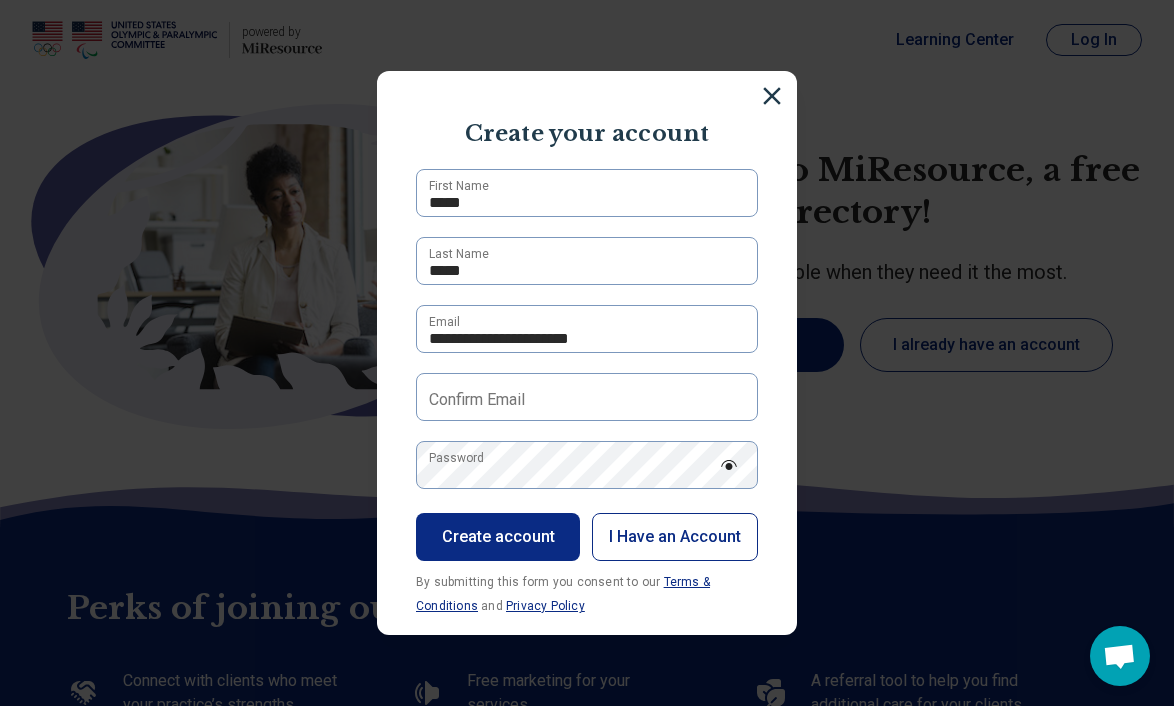 scroll, scrollTop: 0, scrollLeft: 0, axis: both 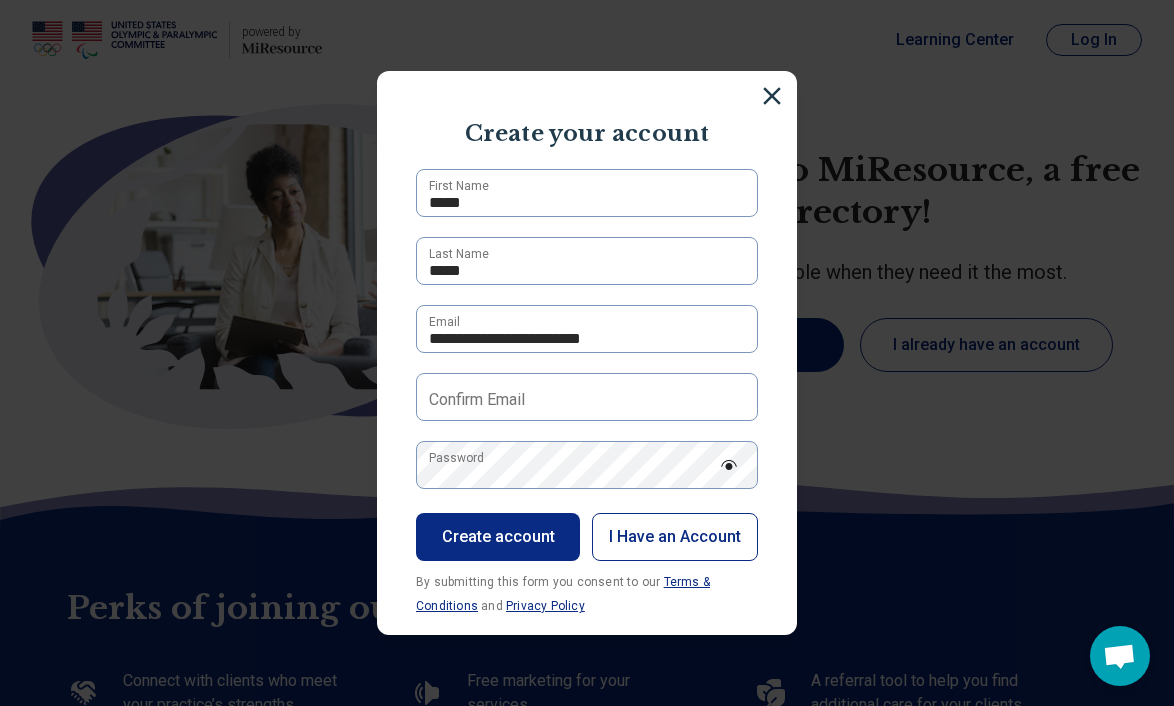 type on "**********" 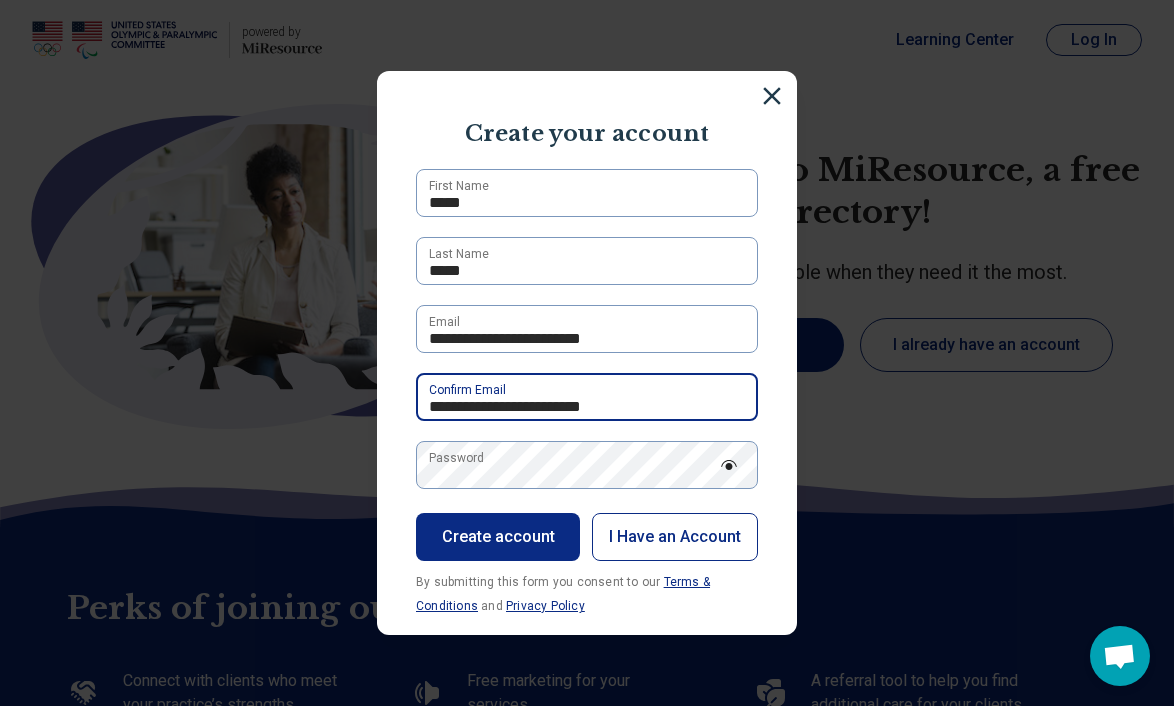 type on "**********" 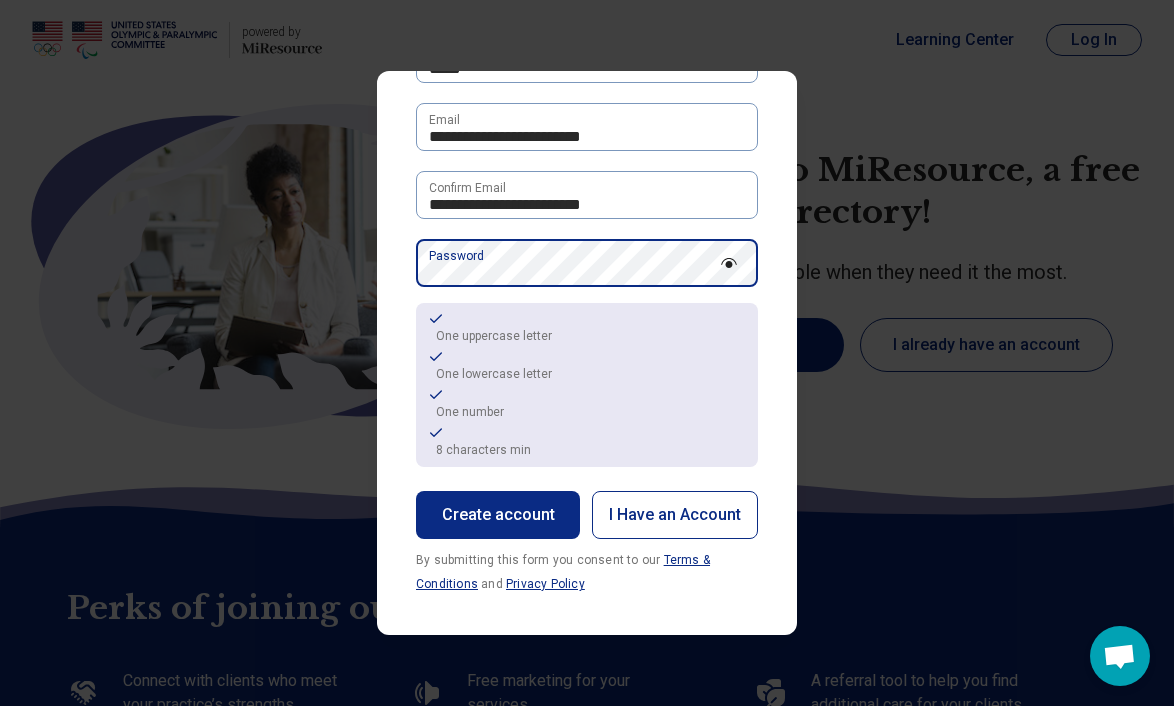 scroll, scrollTop: 201, scrollLeft: 0, axis: vertical 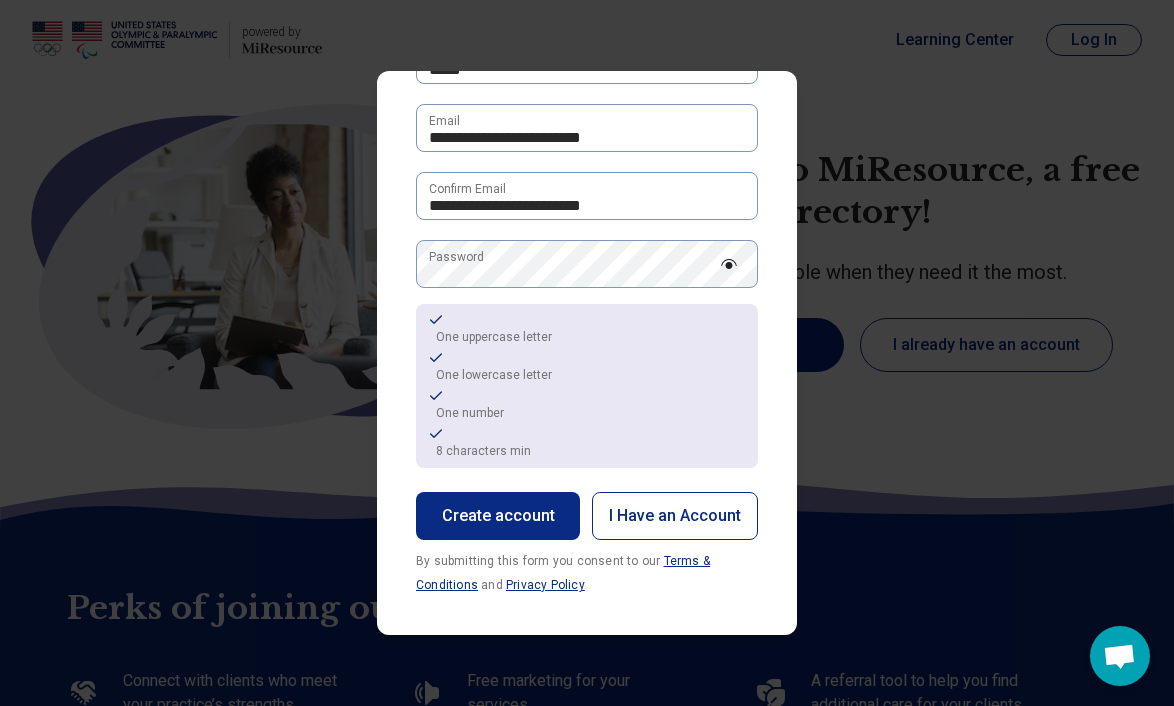 click on "Create account" at bounding box center [498, 516] 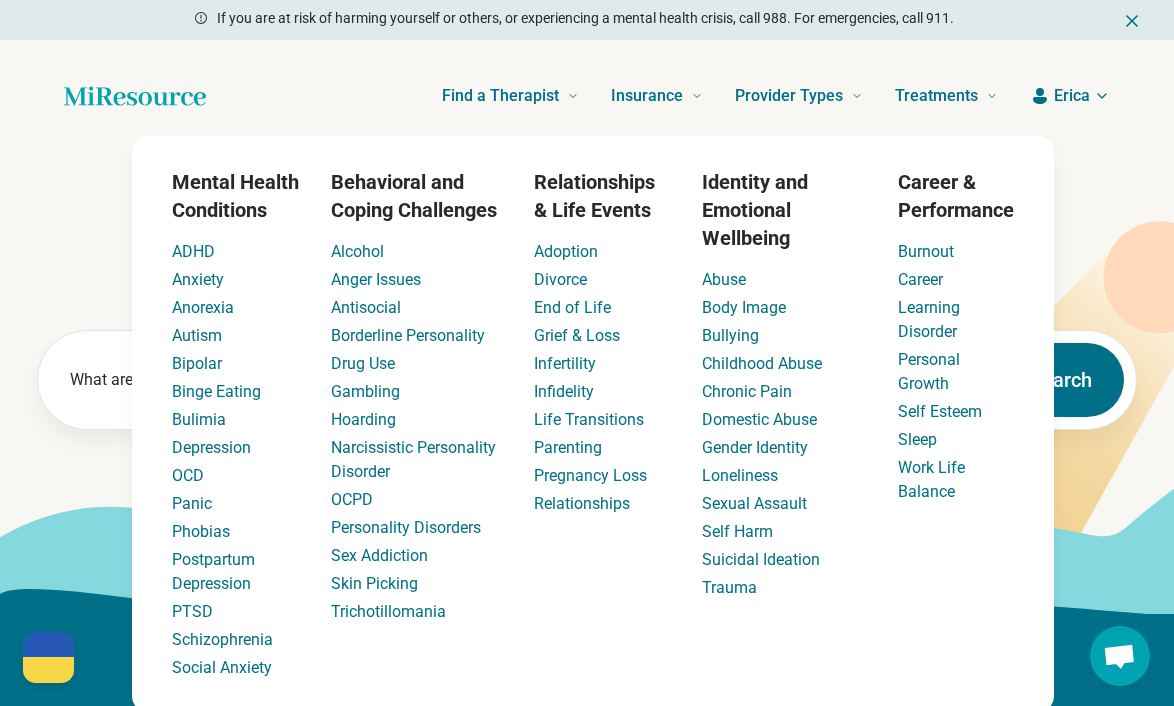 scroll, scrollTop: 128, scrollLeft: 0, axis: vertical 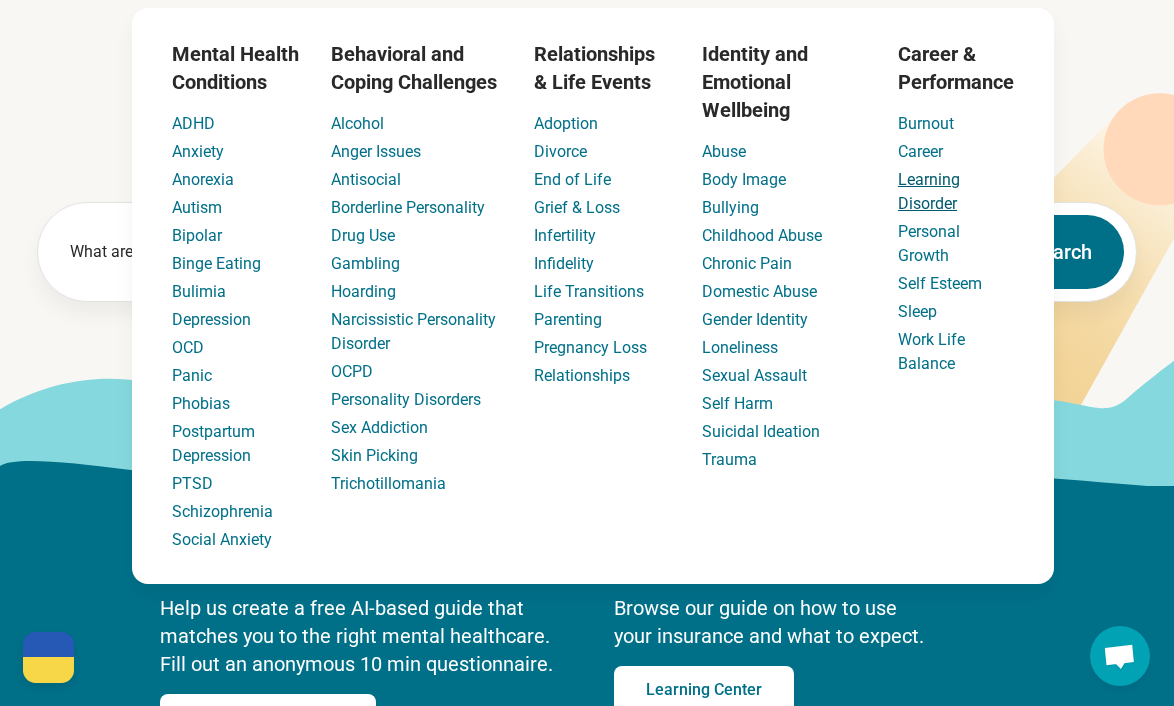 click on "Learning Disorder" at bounding box center [929, 191] 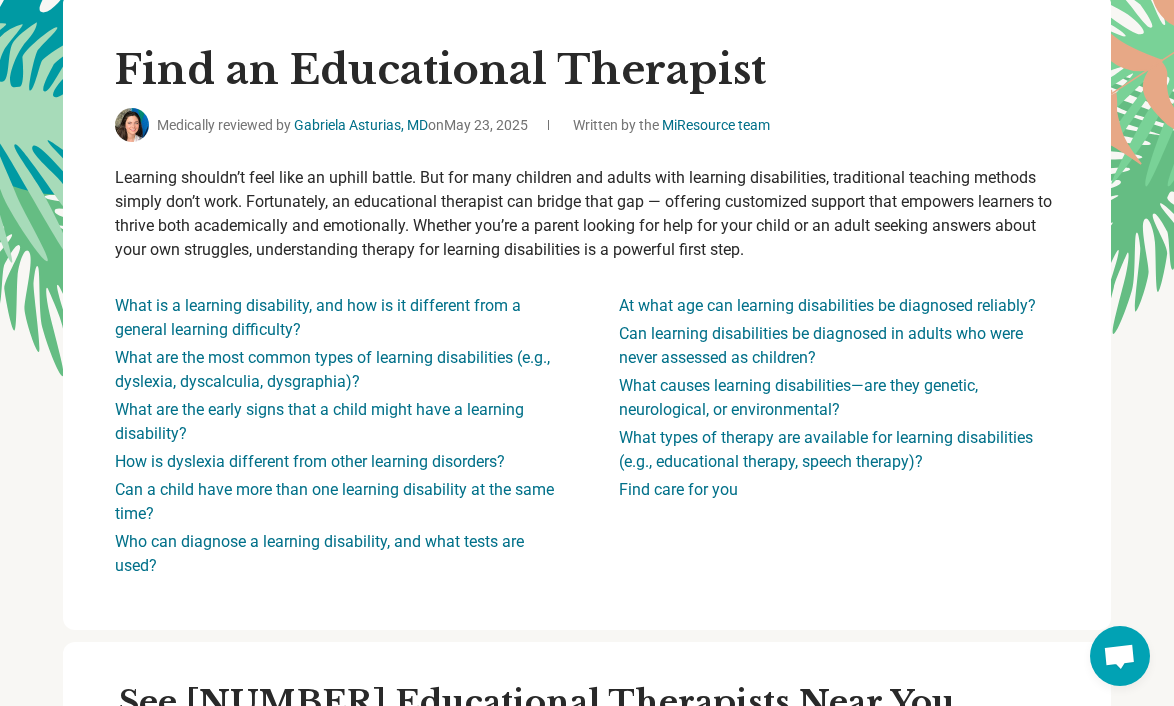 scroll, scrollTop: 0, scrollLeft: 0, axis: both 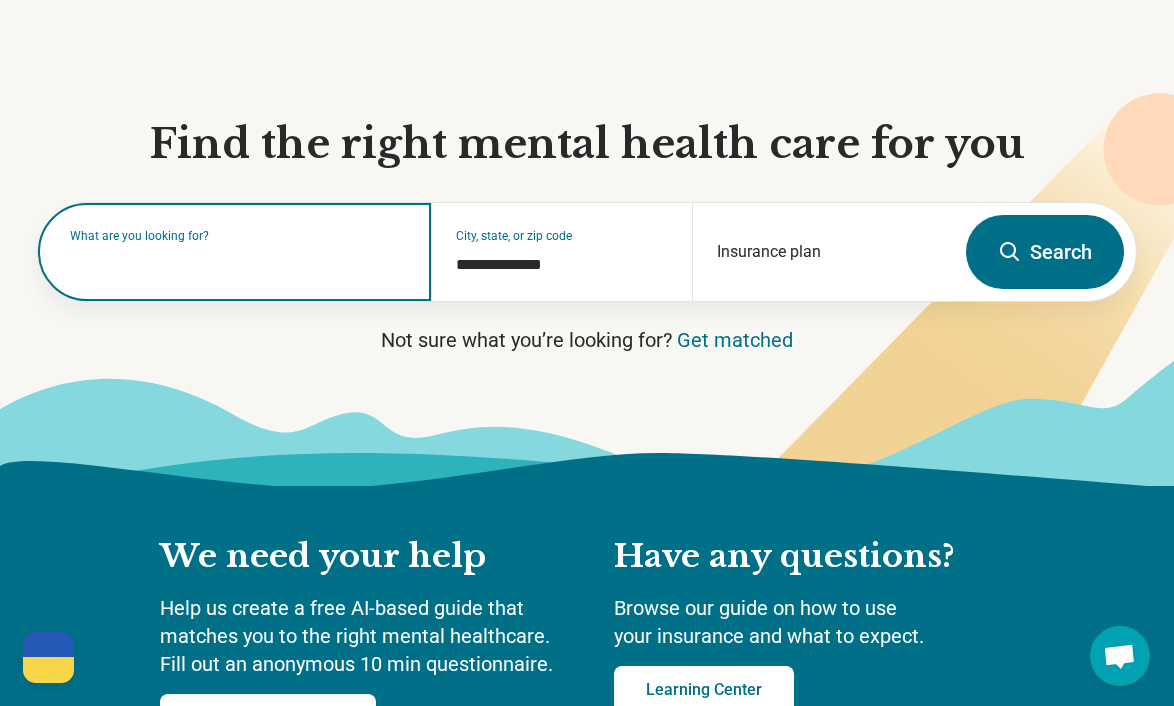 click at bounding box center (238, 262) 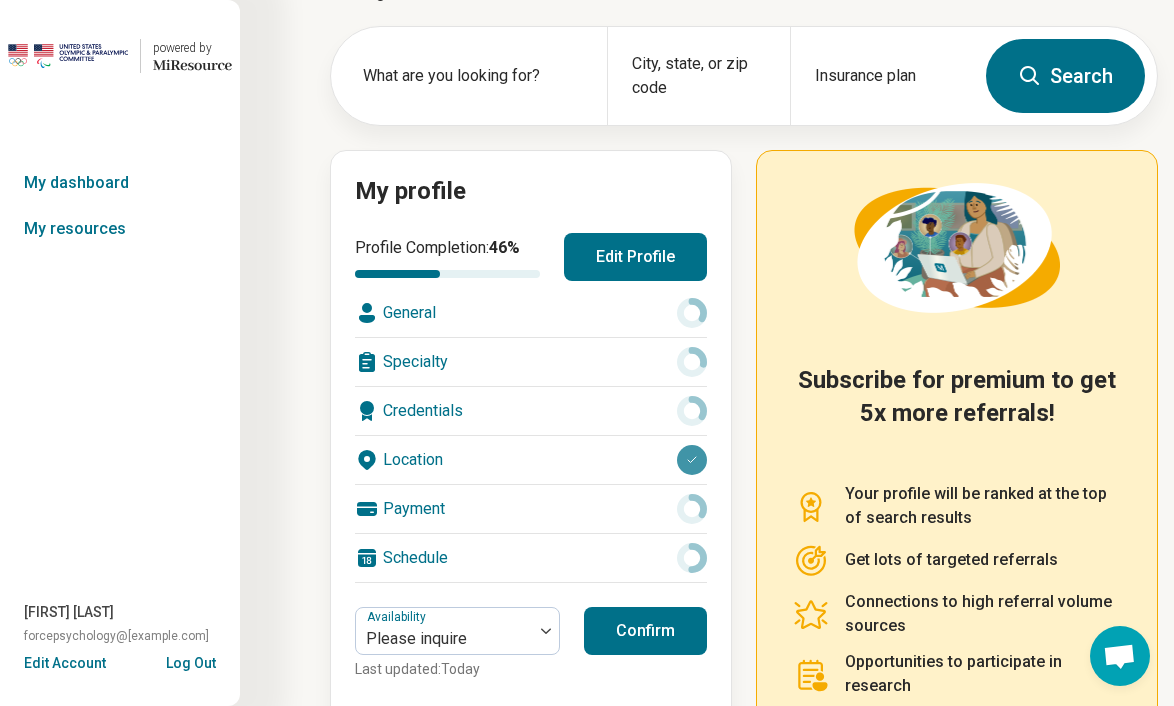 scroll, scrollTop: 93, scrollLeft: 0, axis: vertical 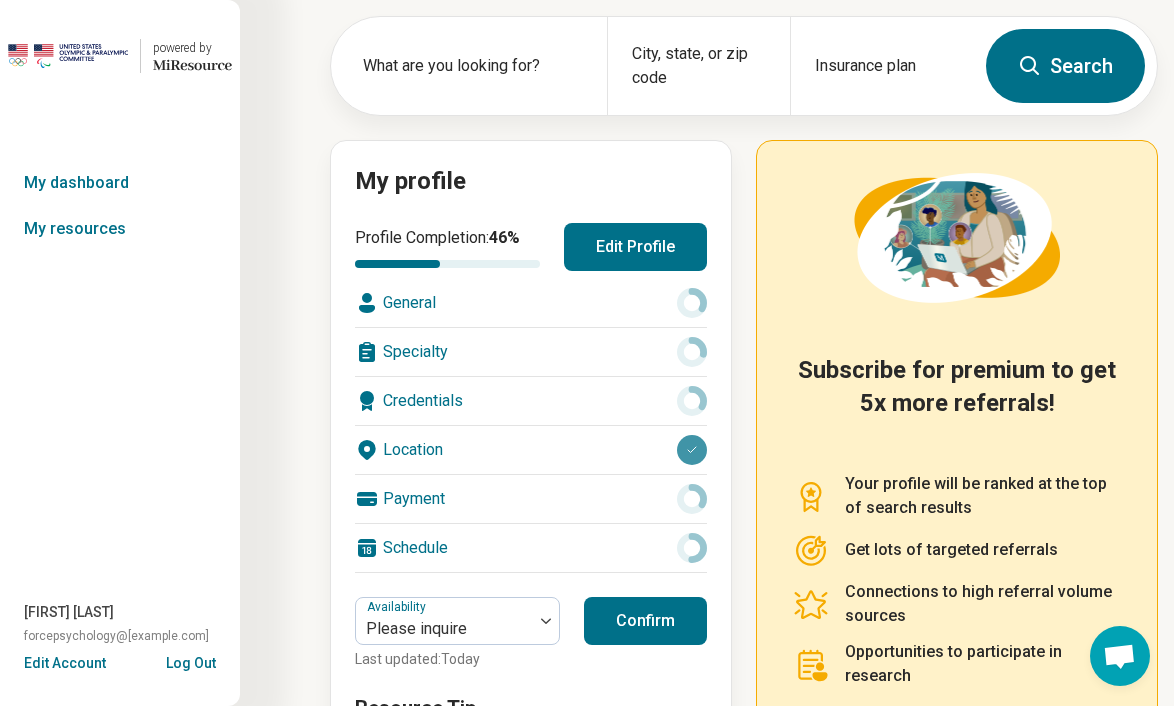 click on "Edit Profile" at bounding box center [635, 247] 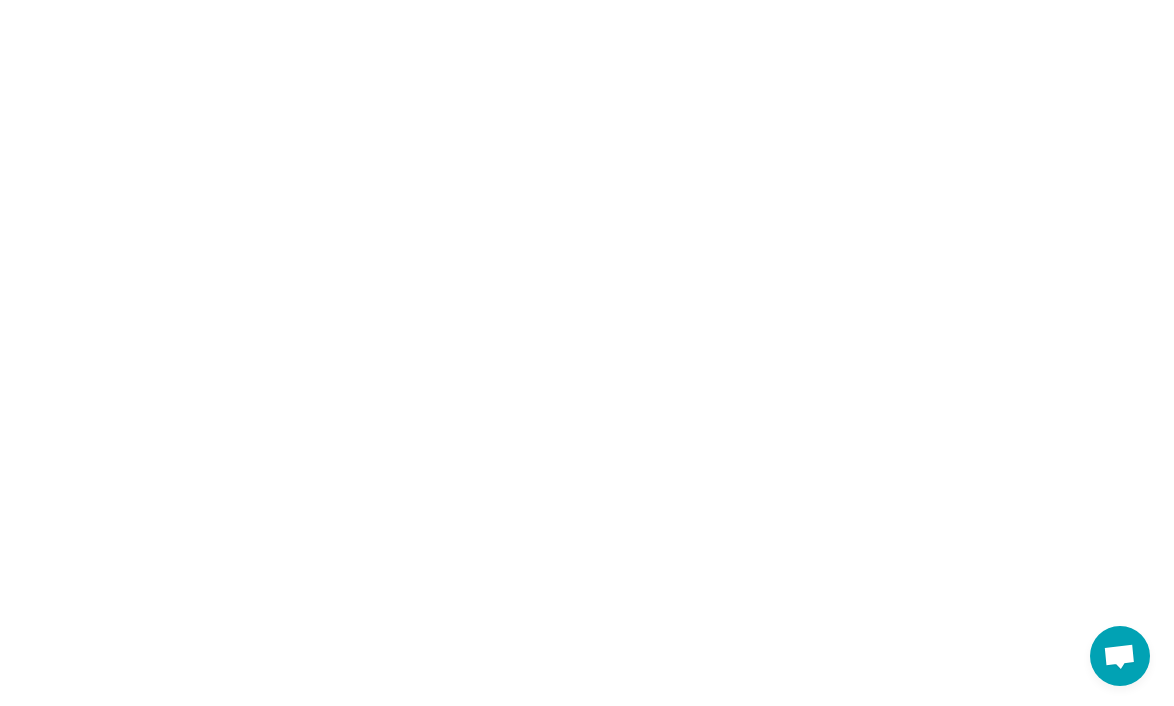 scroll, scrollTop: 0, scrollLeft: 0, axis: both 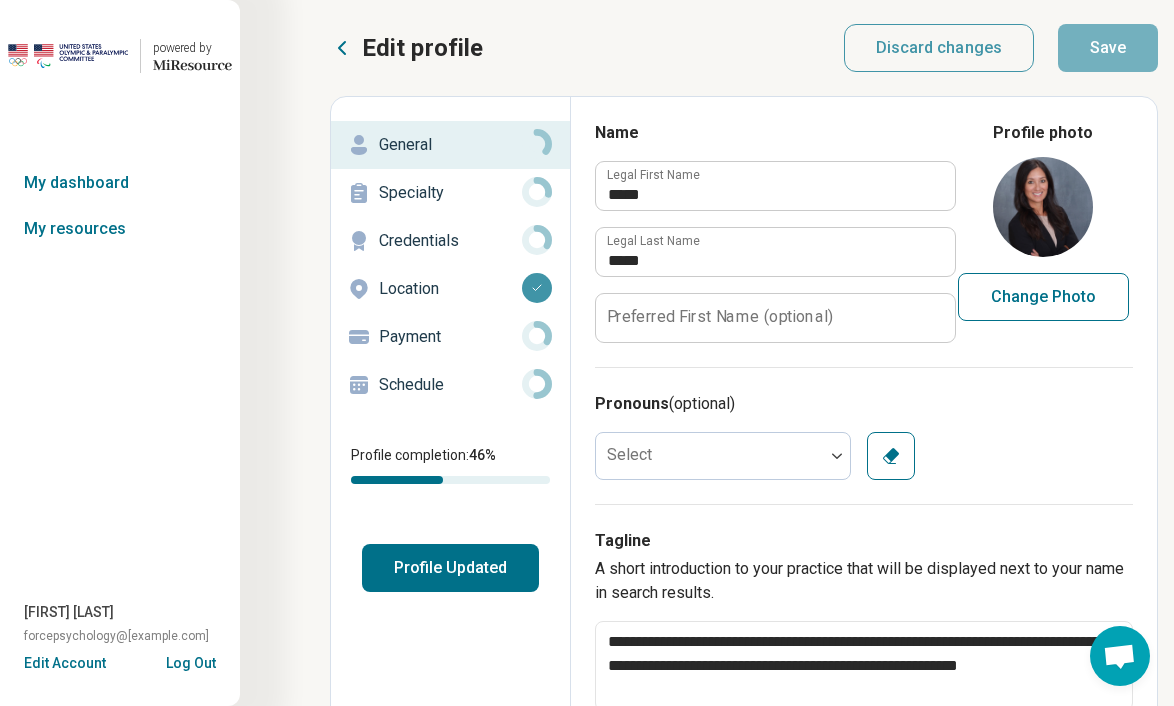 click on "Specialty" at bounding box center [450, 193] 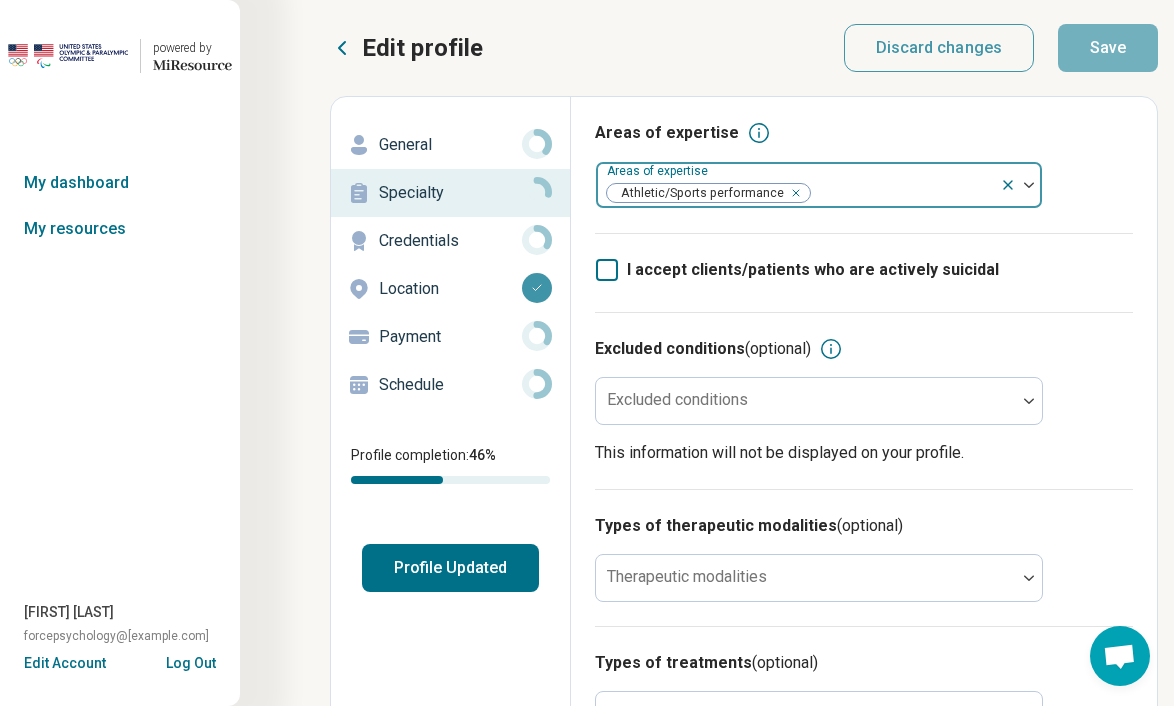 click at bounding box center [902, 193] 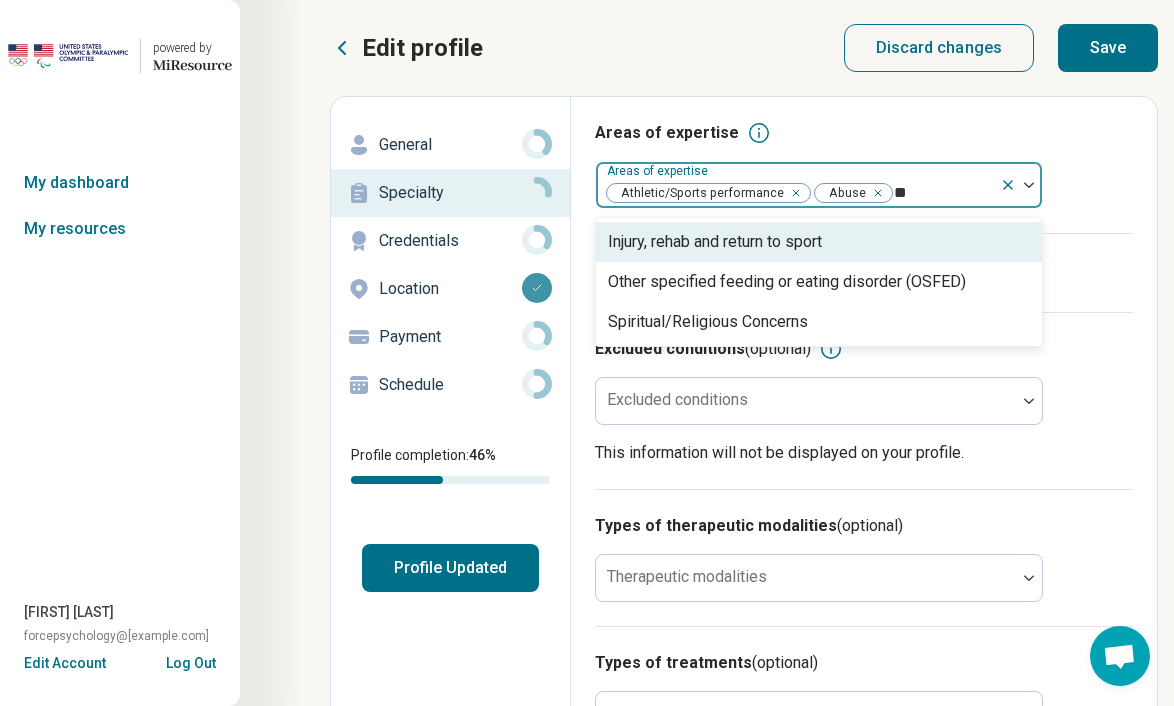 type on "*" 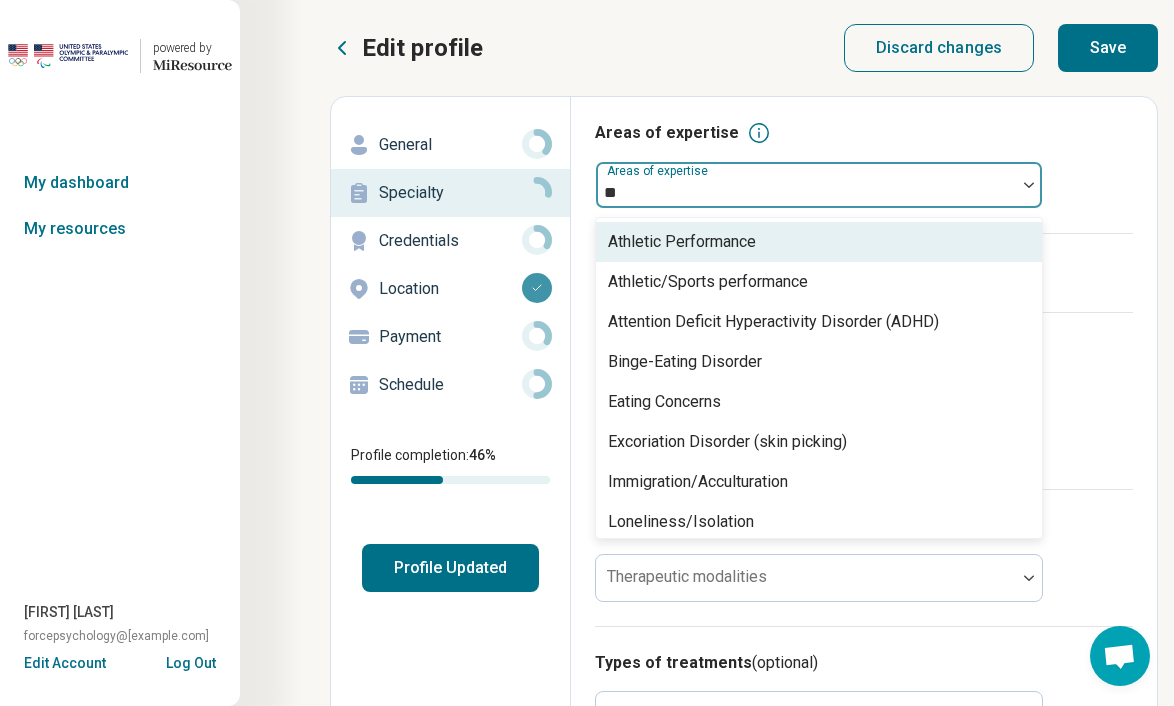 type on "***" 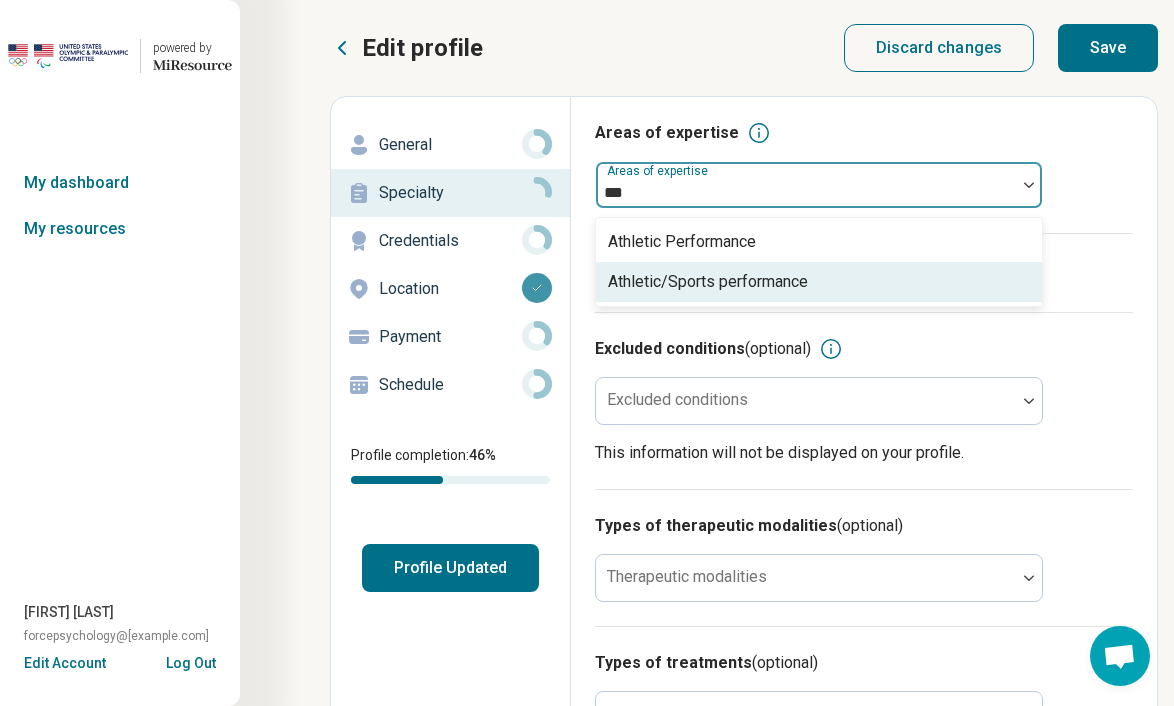 click on "Athletic/Sports performance" at bounding box center [819, 282] 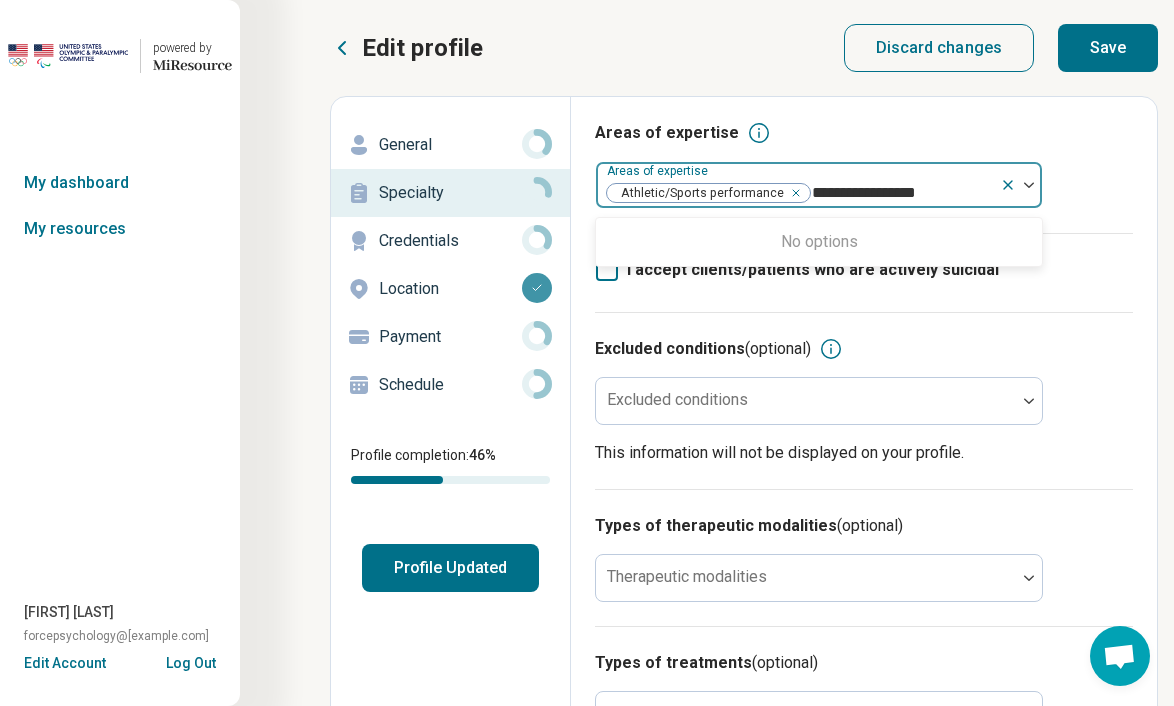 click on "**********" at bounding box center (877, 193) 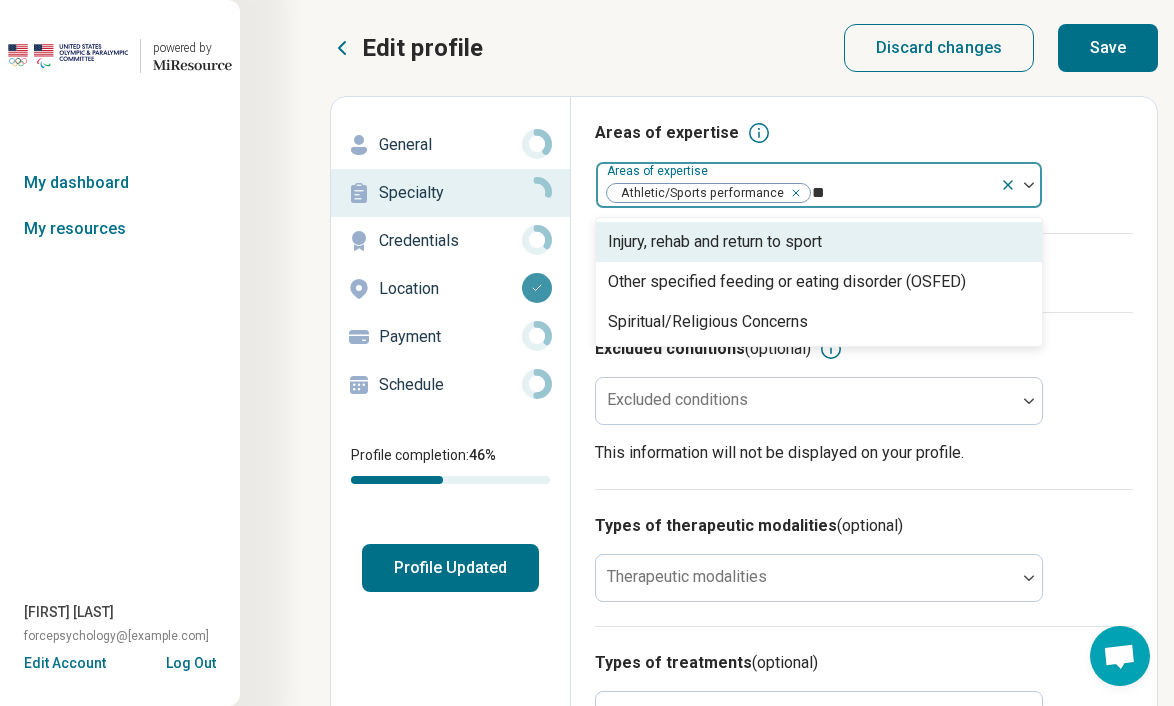 type on "*" 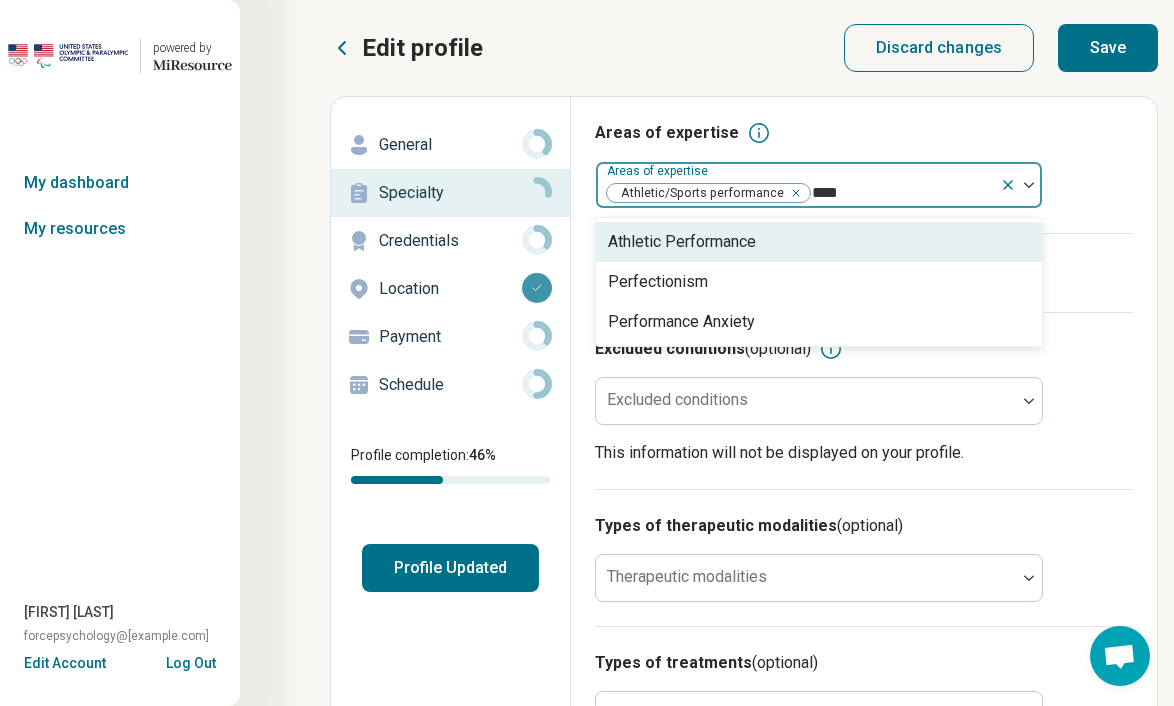 type on "*****" 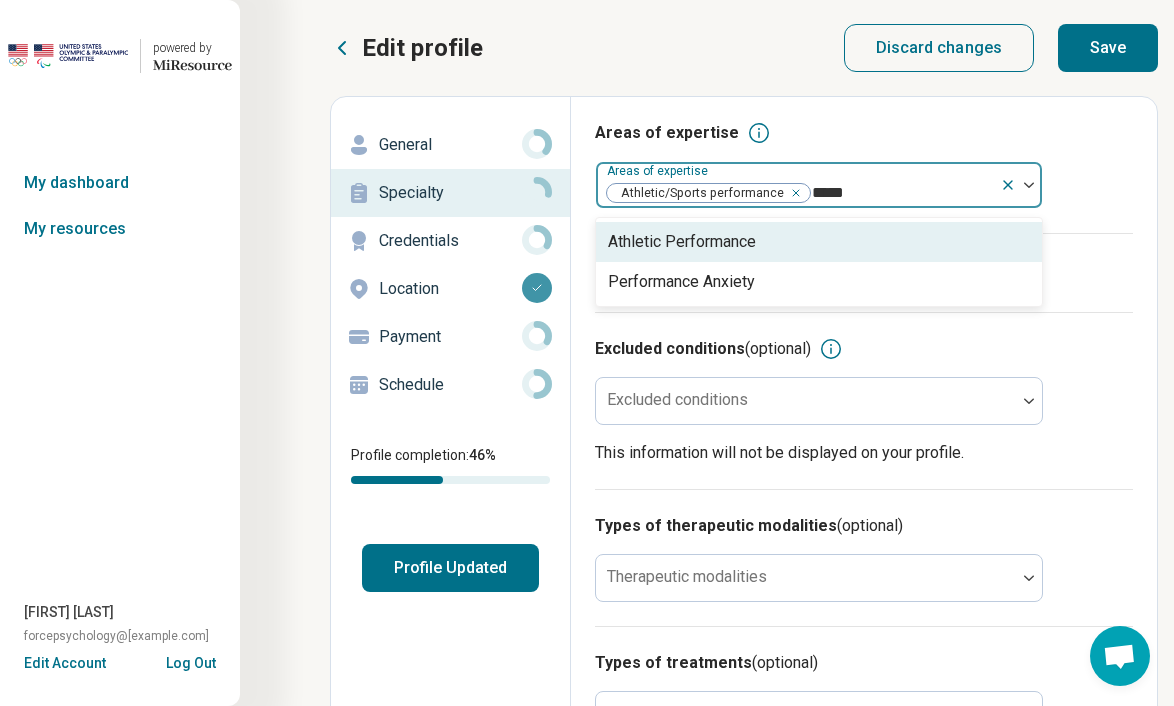 click on "Athletic Performance" at bounding box center (819, 242) 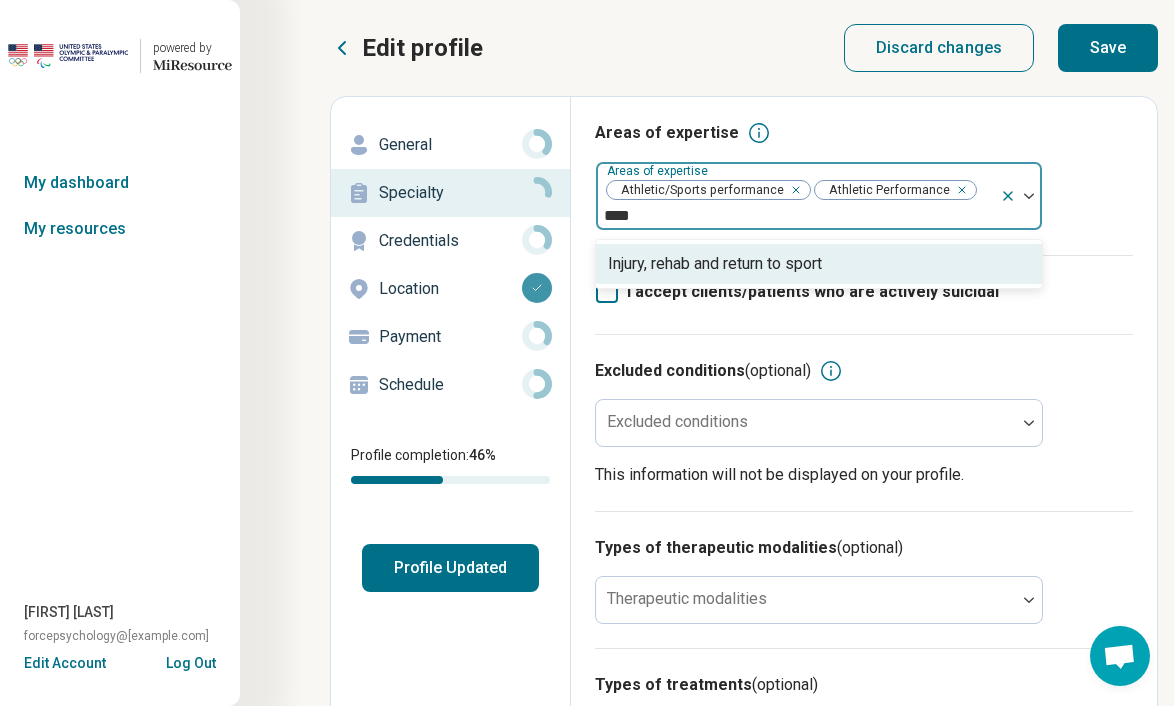 type on "*****" 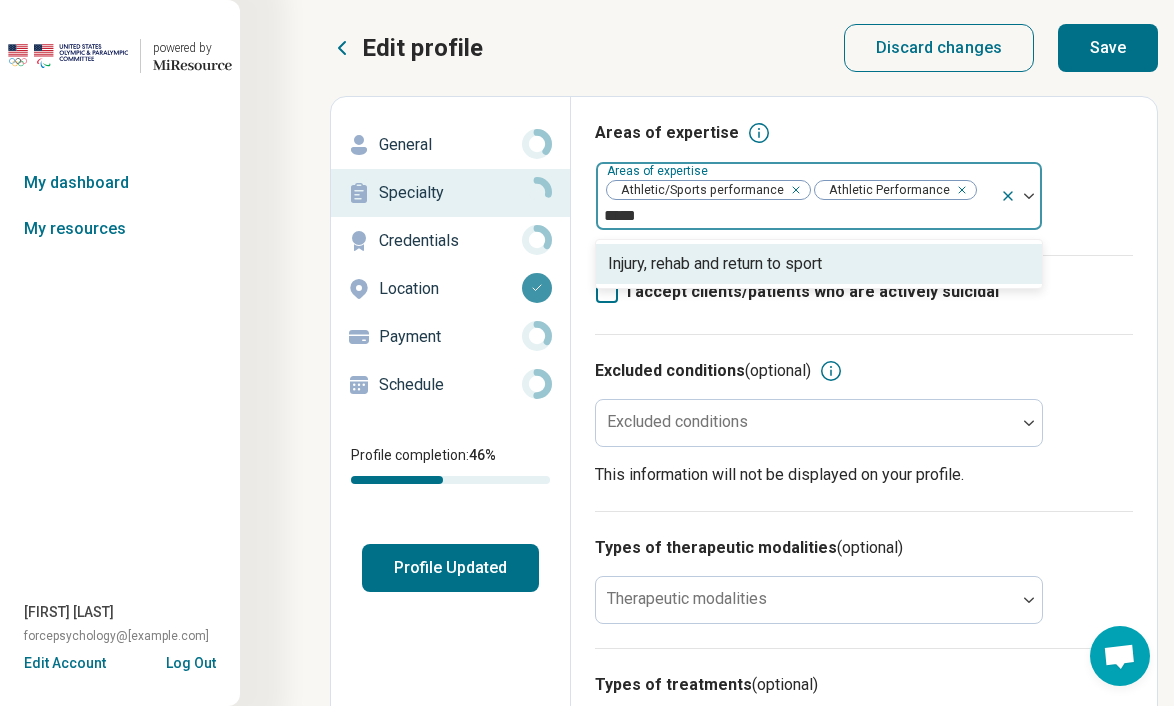 click on "Injury, rehab and return to sport" at bounding box center (715, 264) 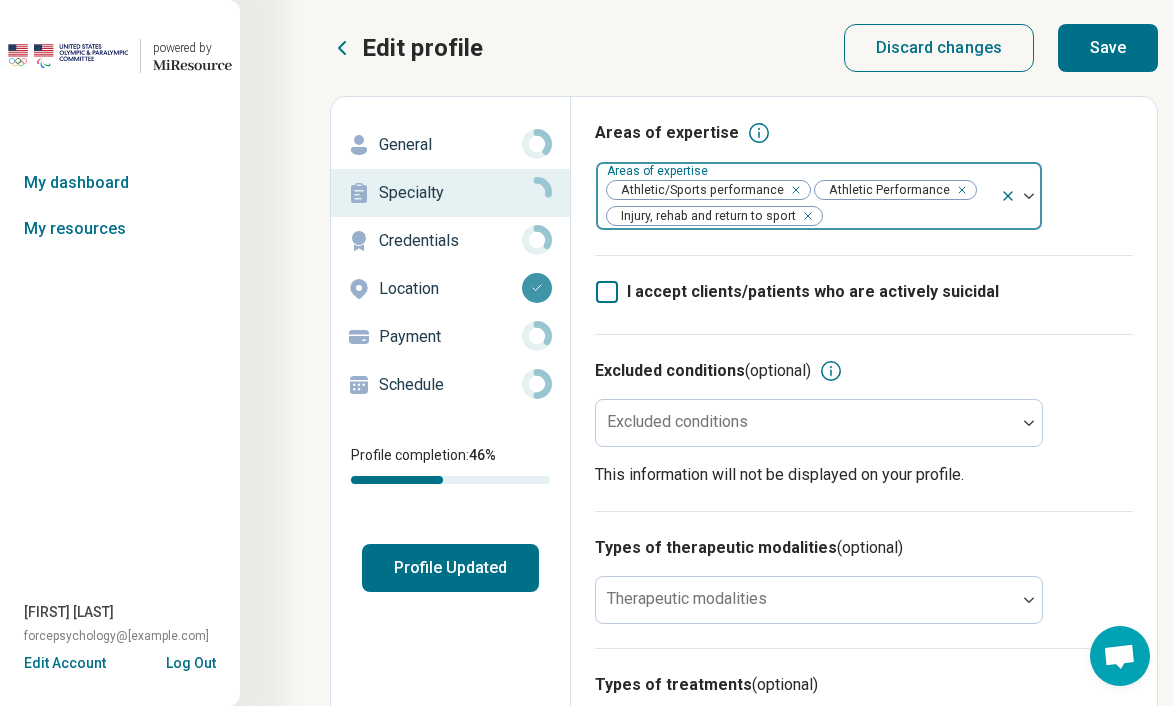 click at bounding box center [1029, 196] 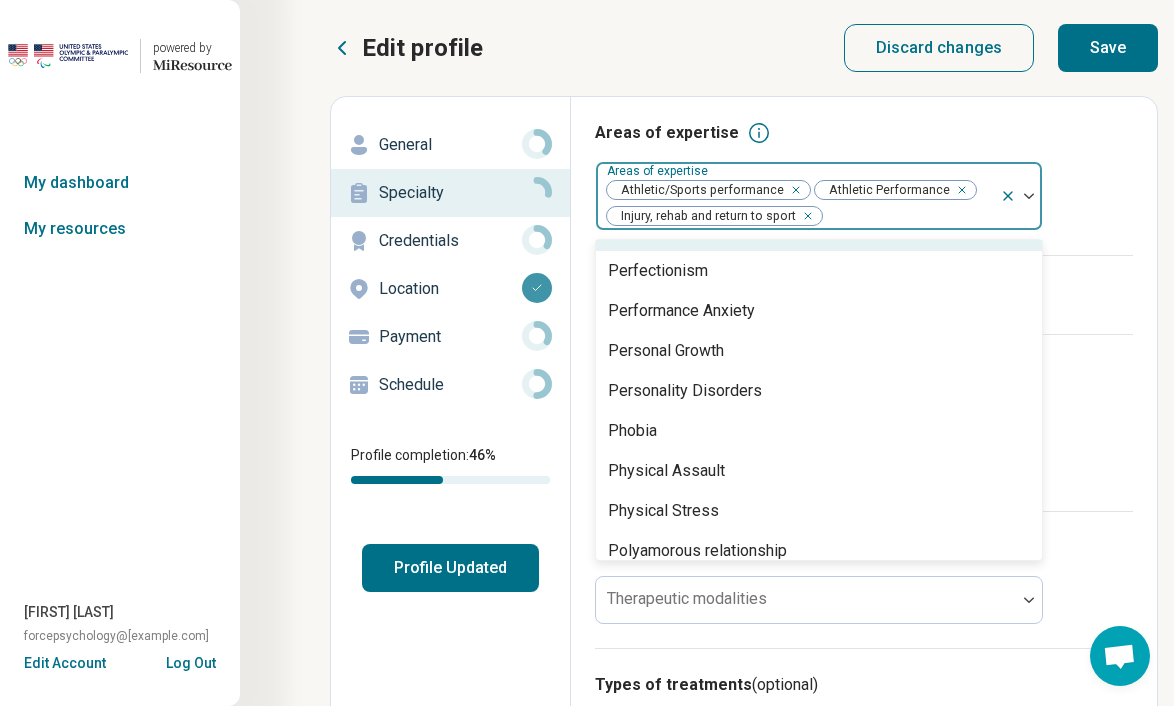 scroll, scrollTop: 2434, scrollLeft: 0, axis: vertical 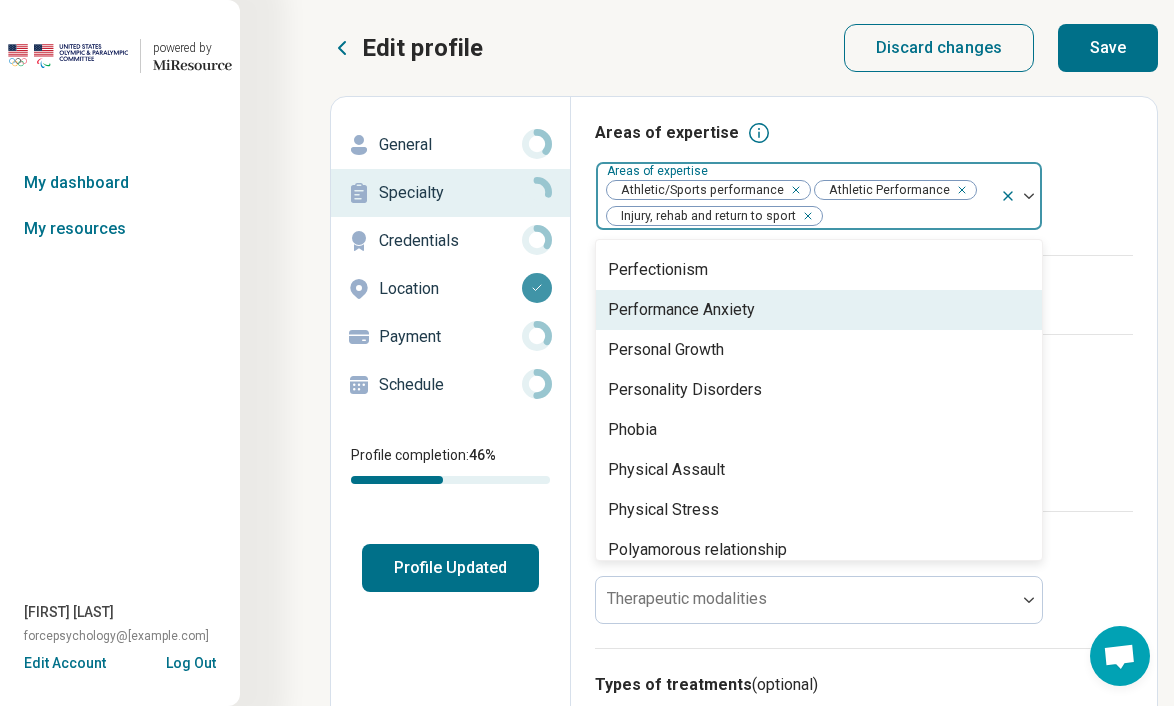 click on "Performance Anxiety" at bounding box center [819, 310] 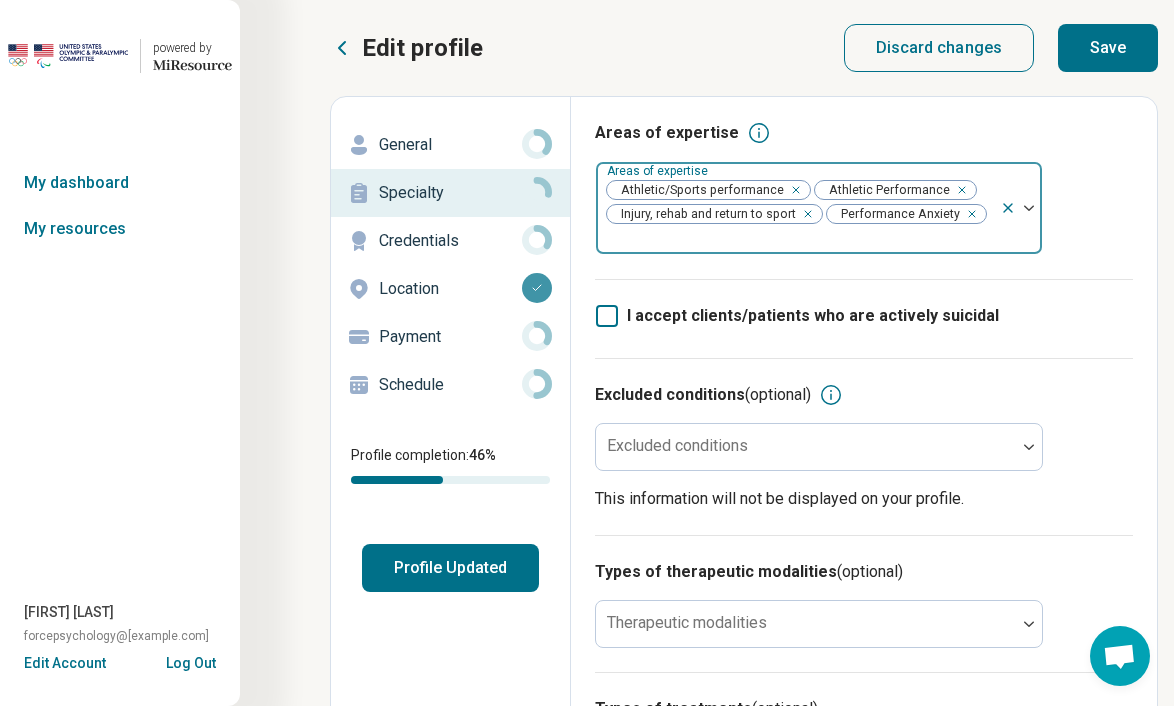 click at bounding box center (1029, 208) 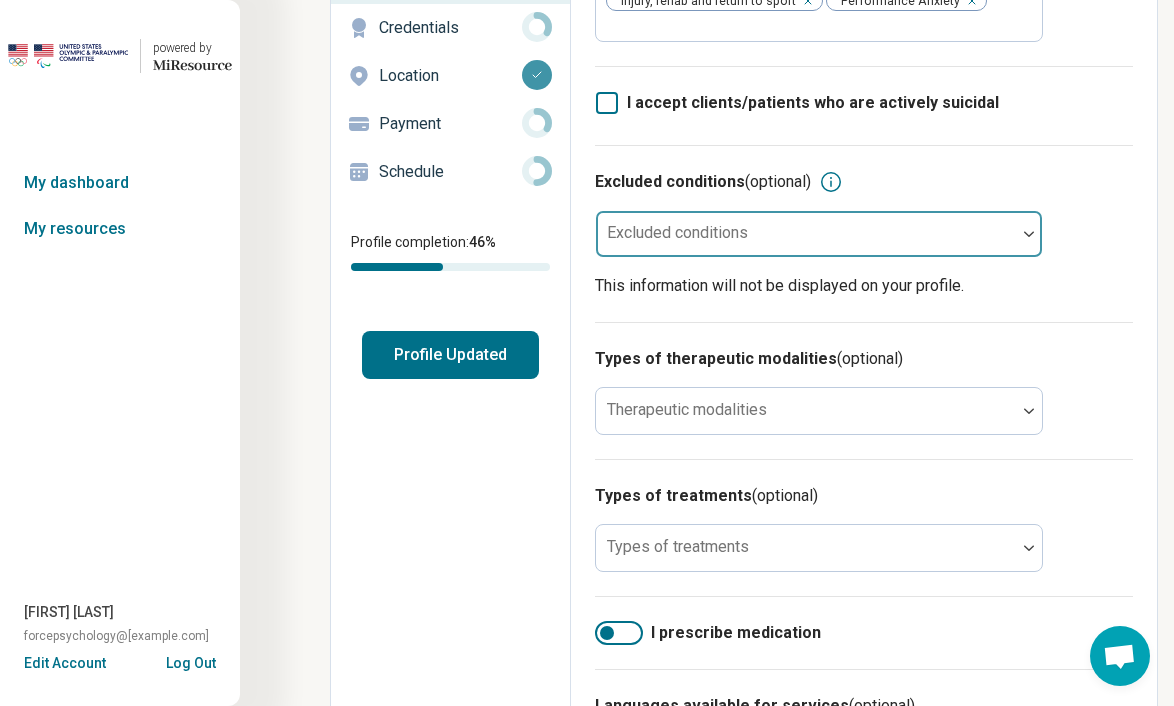 scroll, scrollTop: 251, scrollLeft: 0, axis: vertical 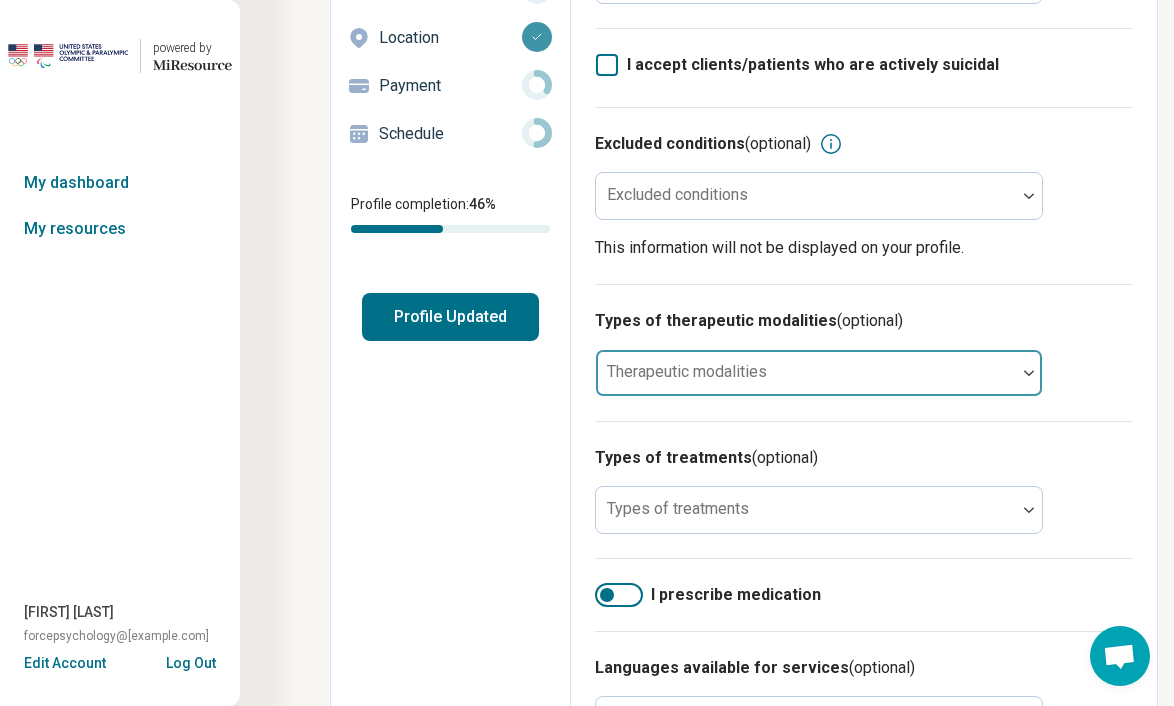 click at bounding box center (806, 373) 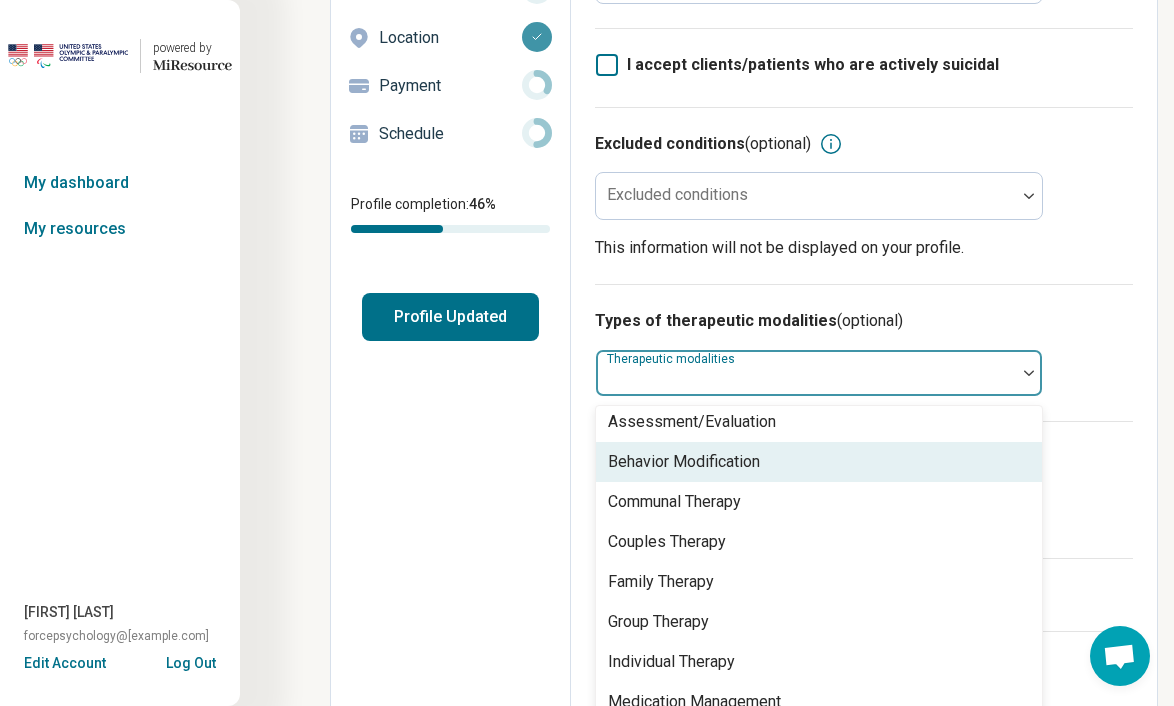 scroll, scrollTop: 8, scrollLeft: 0, axis: vertical 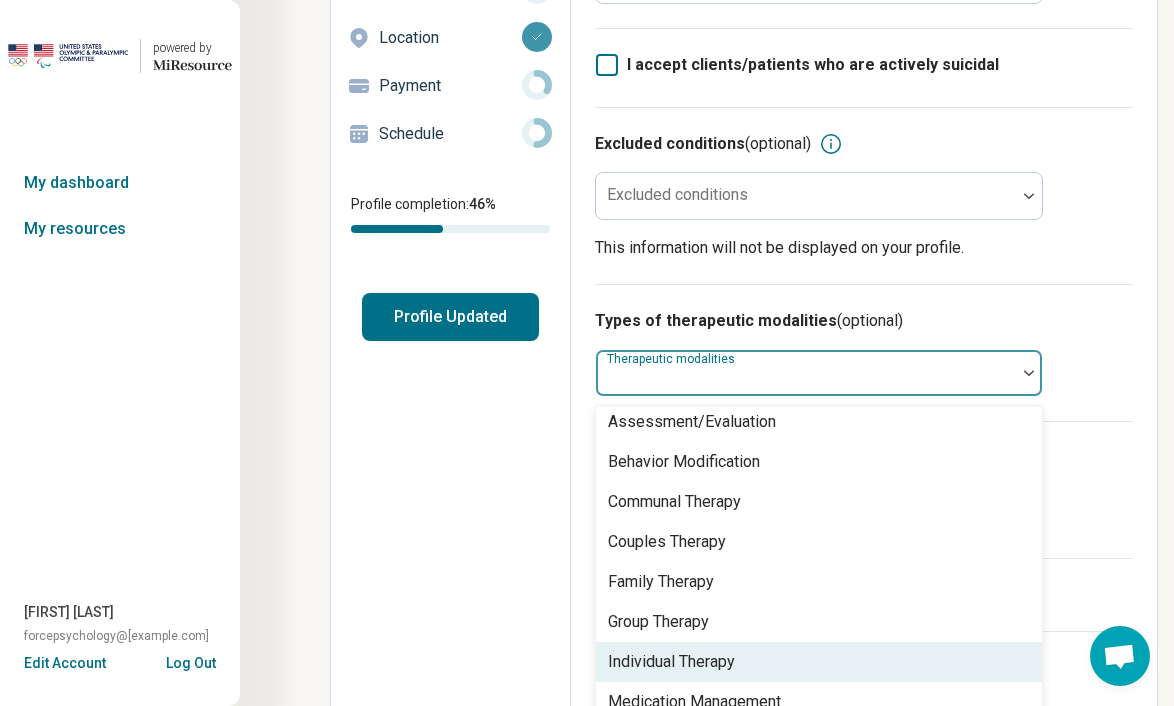 click on "Individual Therapy" at bounding box center (671, 662) 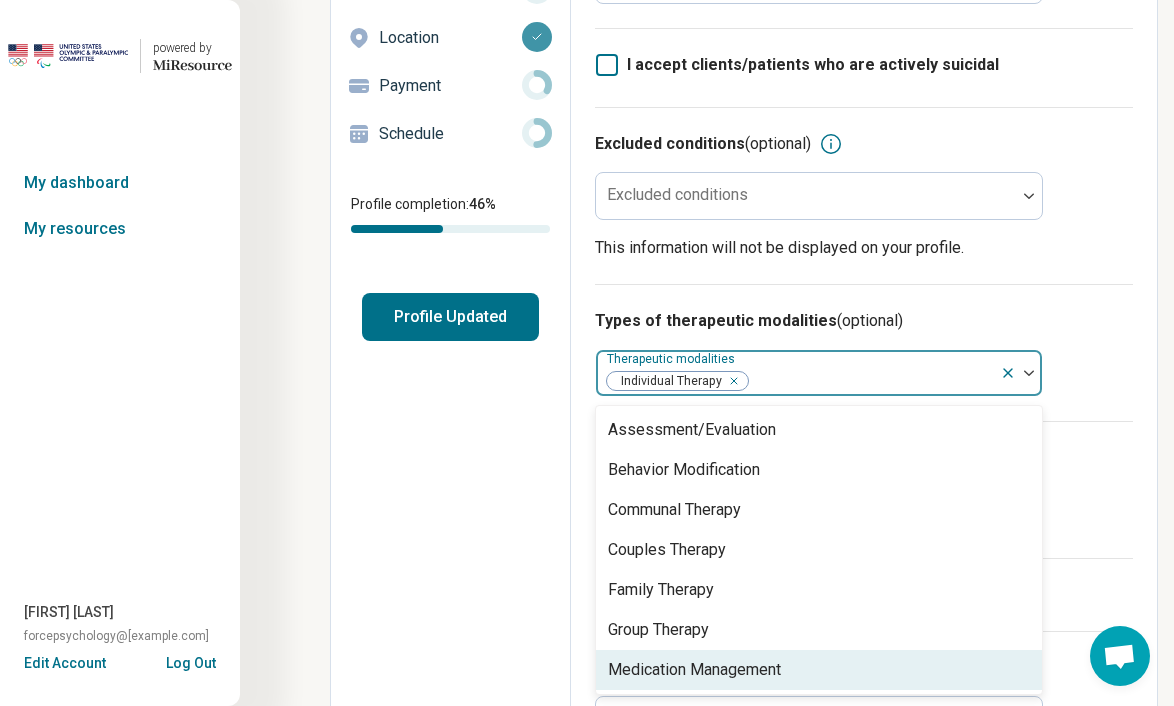 scroll, scrollTop: 0, scrollLeft: 0, axis: both 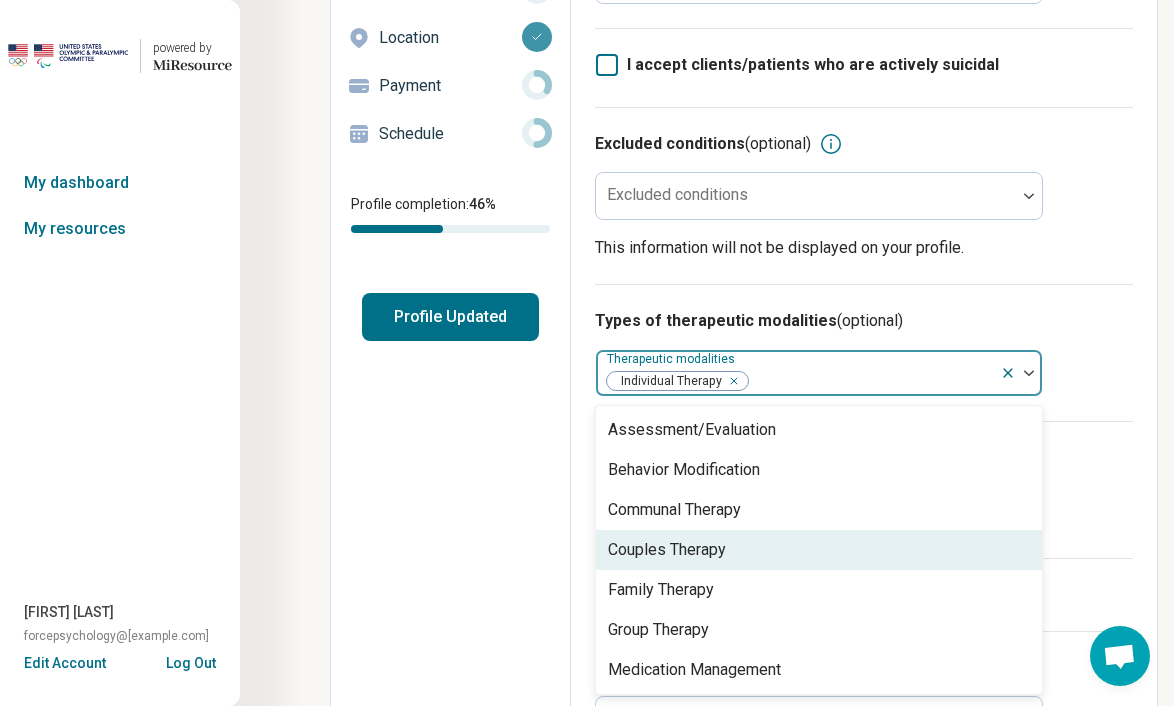 click on "Edit profile General Specialty Credentials Location Payment Schedule Profile completion:  46 % Profile Updated" at bounding box center (451, 467) 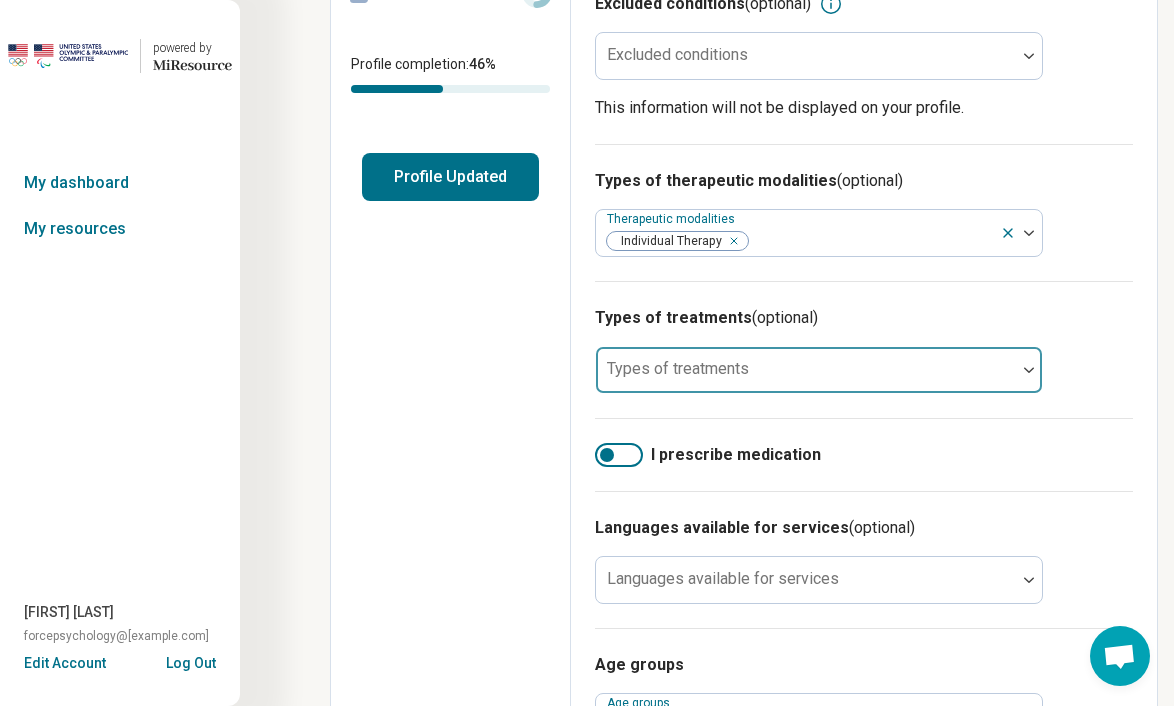 scroll, scrollTop: 394, scrollLeft: 0, axis: vertical 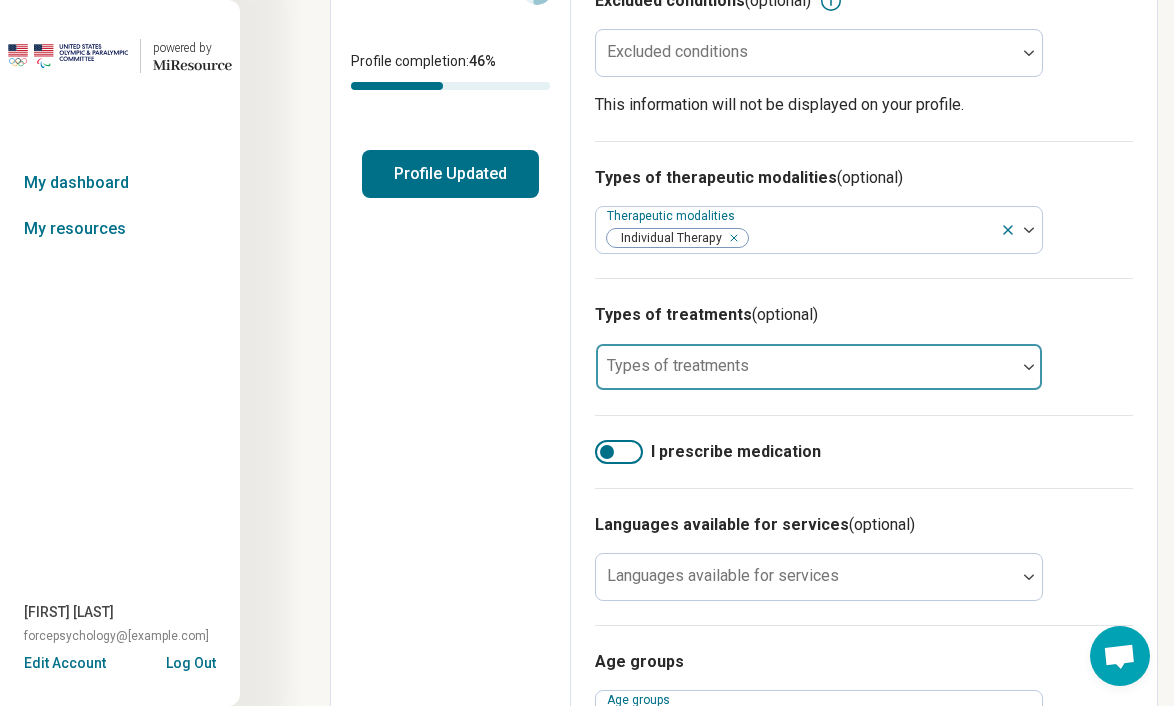 click at bounding box center (806, 375) 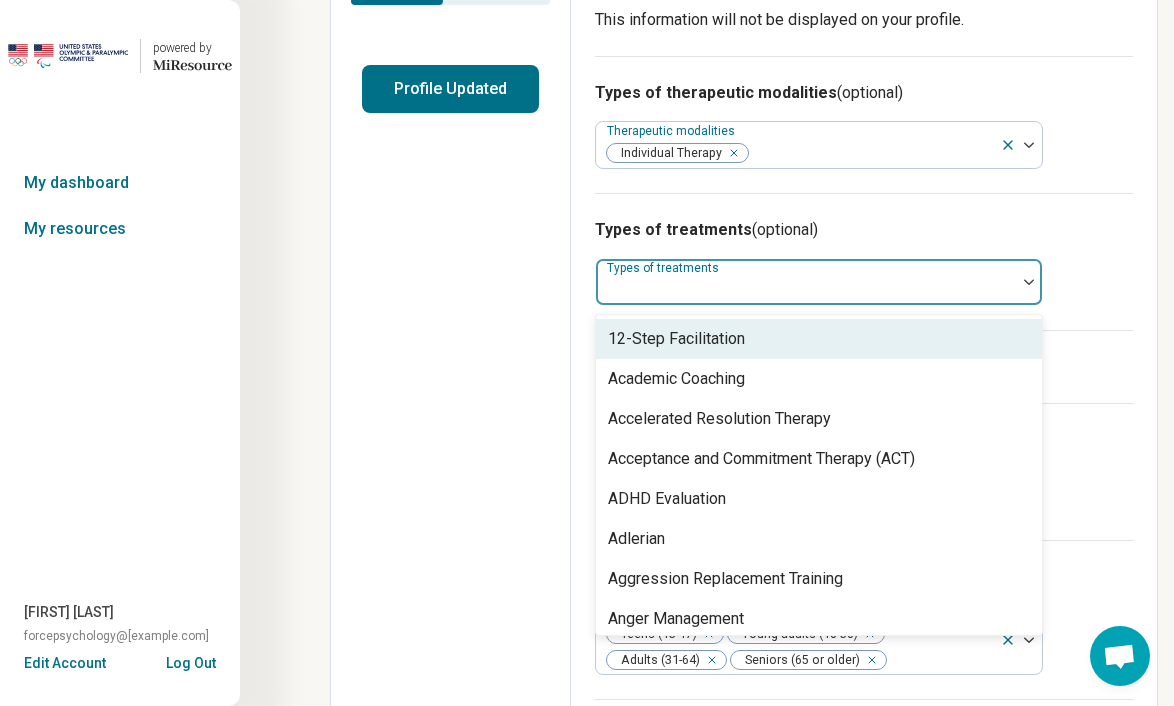 scroll, scrollTop: 491, scrollLeft: 0, axis: vertical 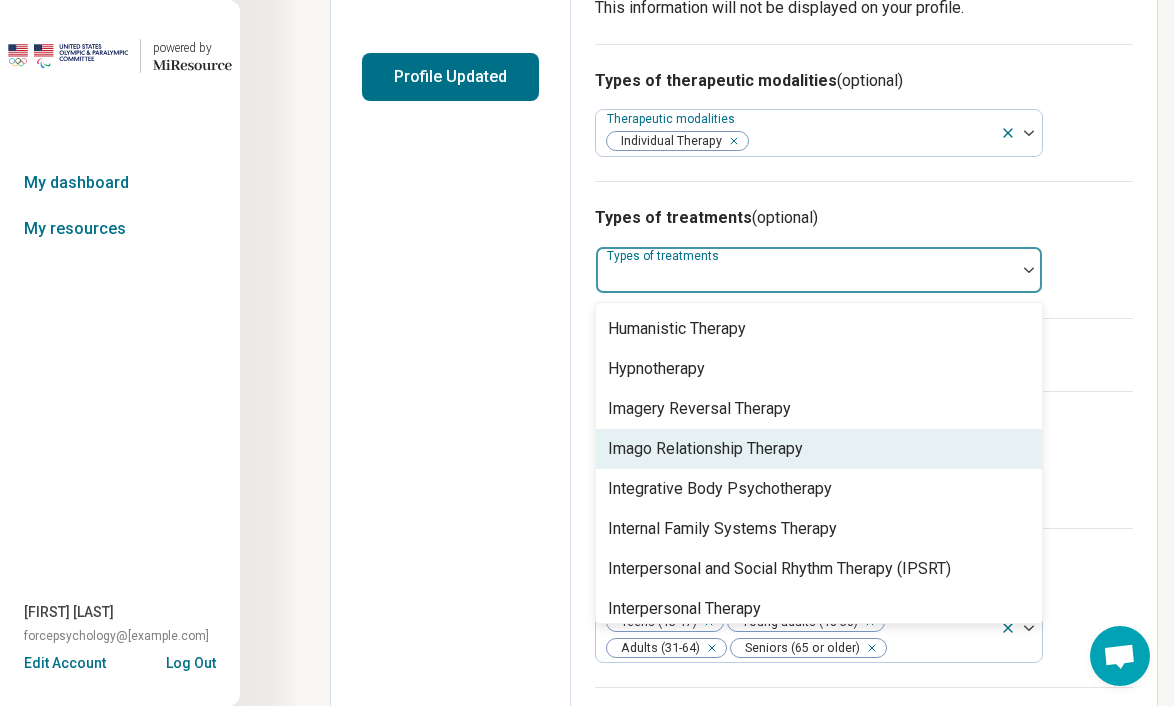click on "Edit profile General Specialty Credentials Location Payment Schedule Profile completion:  46 % Profile Updated" at bounding box center (451, 227) 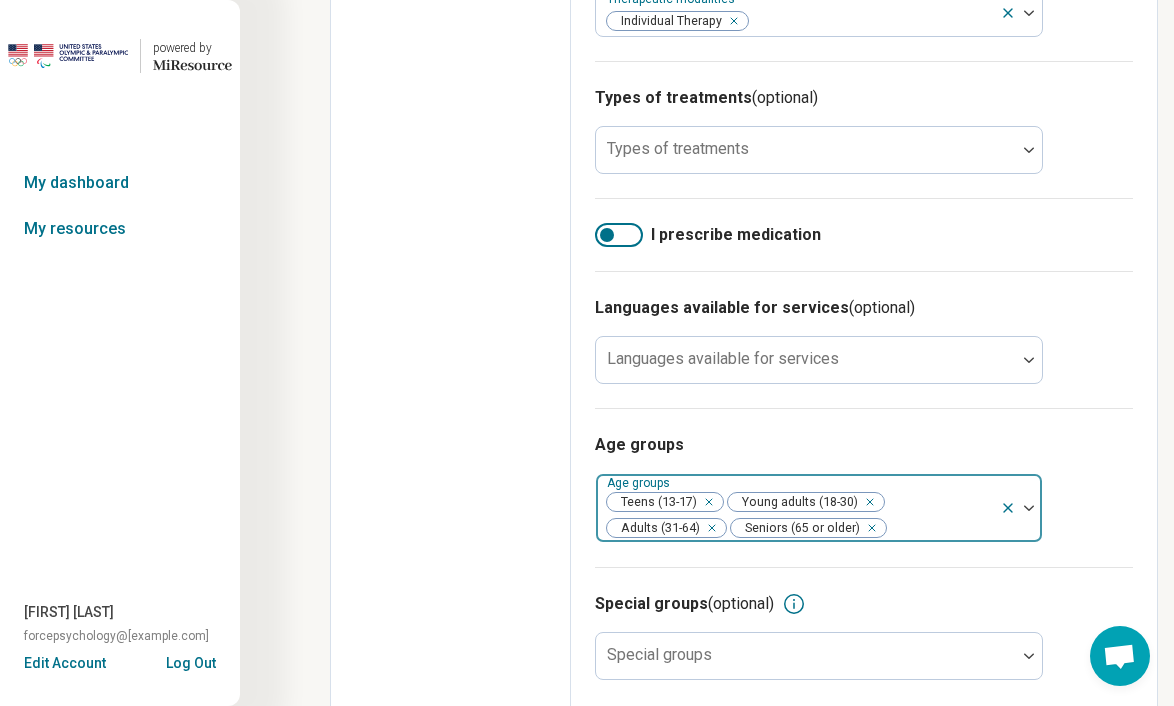 scroll, scrollTop: 610, scrollLeft: 0, axis: vertical 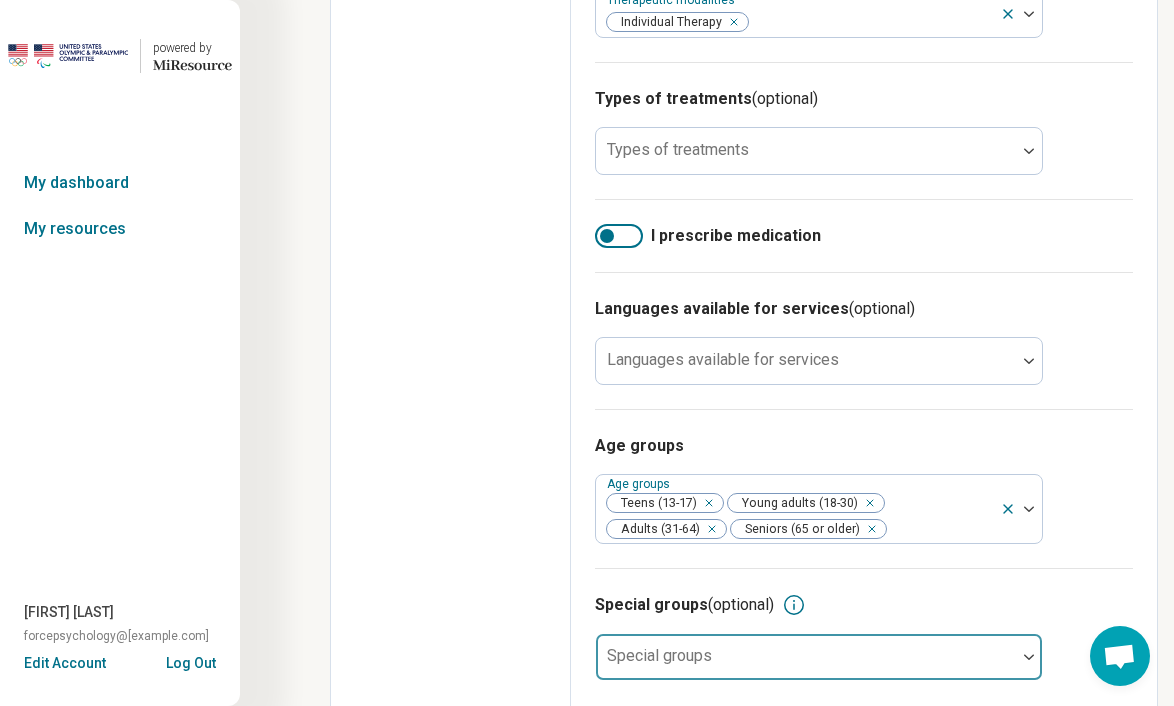 click at bounding box center [806, 665] 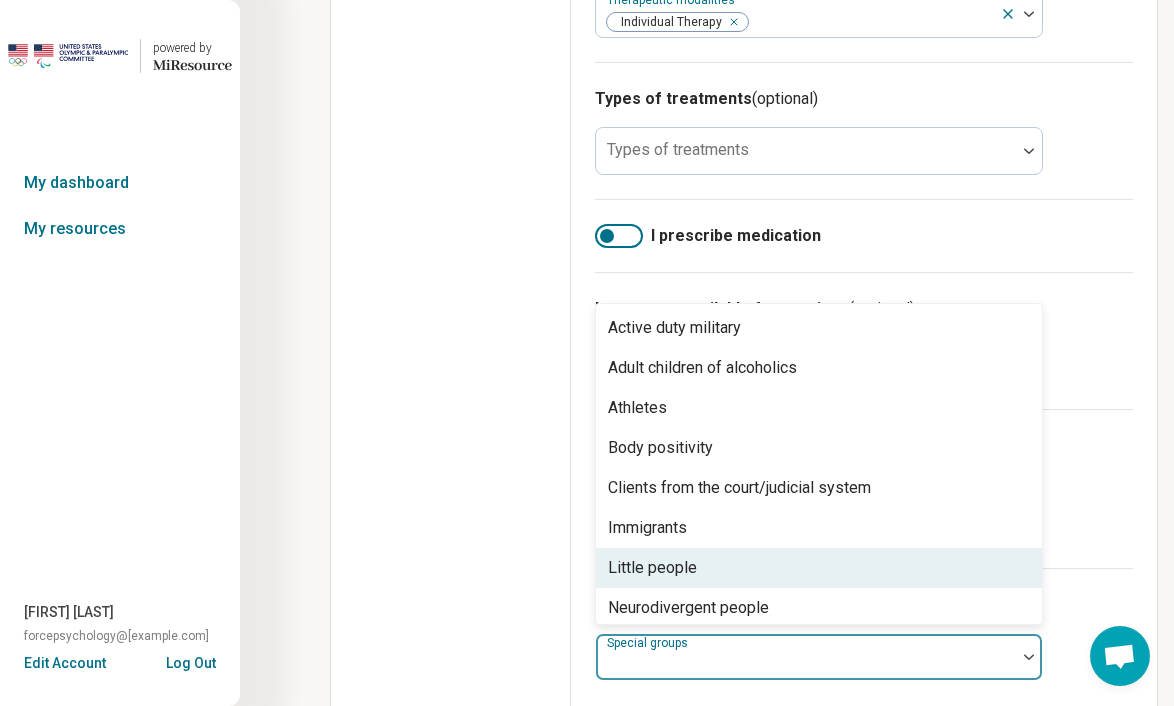 scroll, scrollTop: 32, scrollLeft: 0, axis: vertical 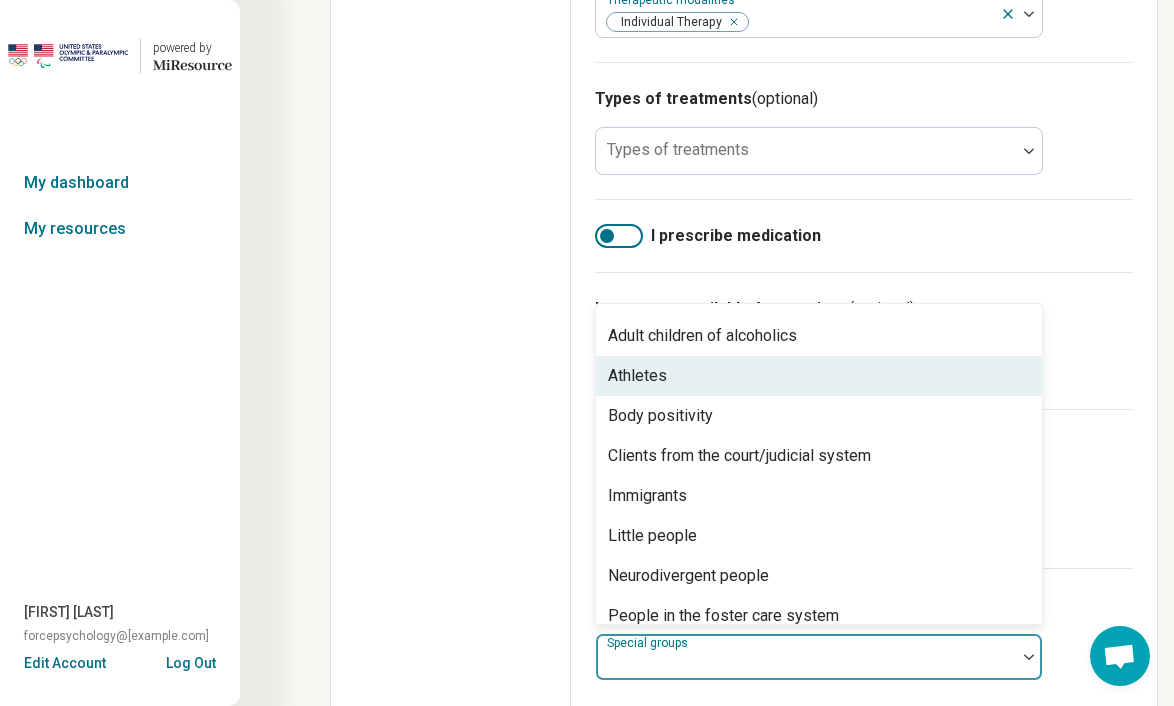 click on "Athletes" at bounding box center [819, 376] 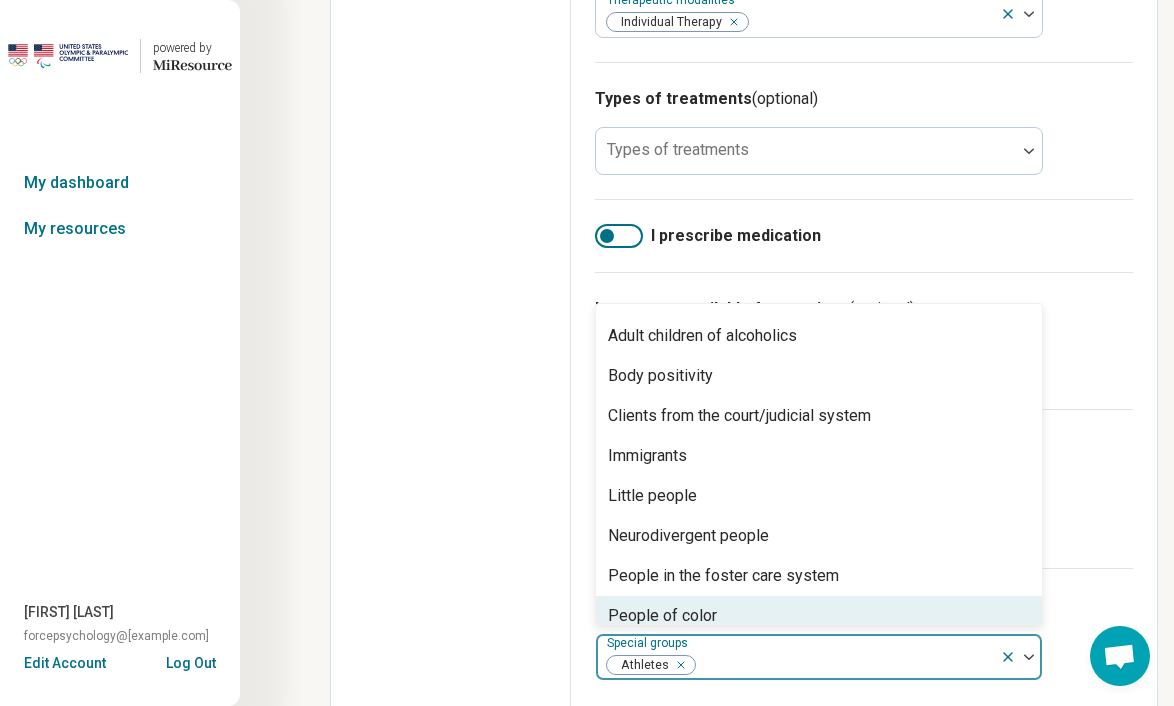 click at bounding box center [844, 665] 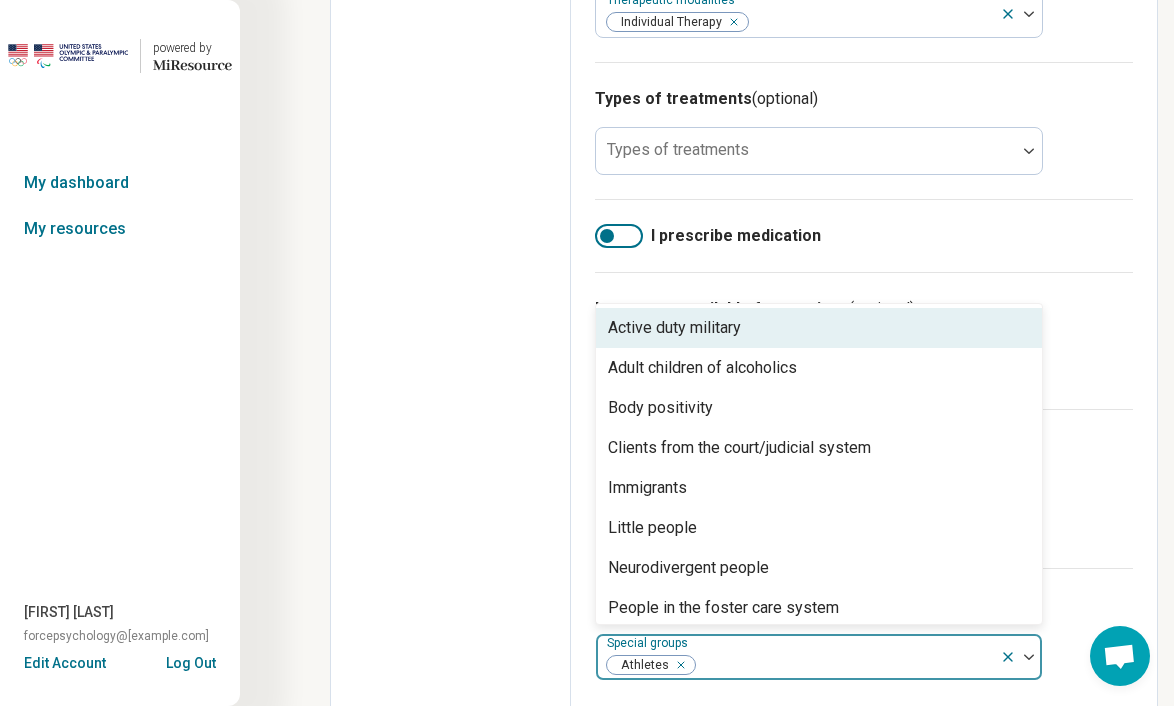 click at bounding box center (1029, 657) 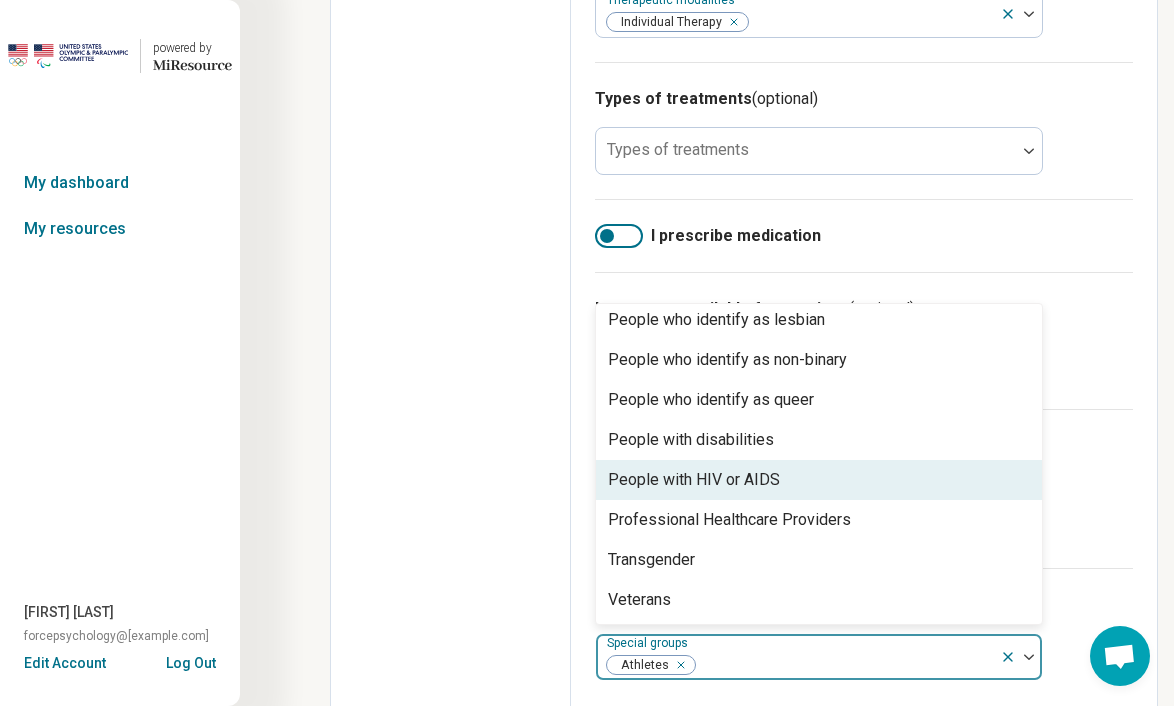 scroll, scrollTop: 568, scrollLeft: 0, axis: vertical 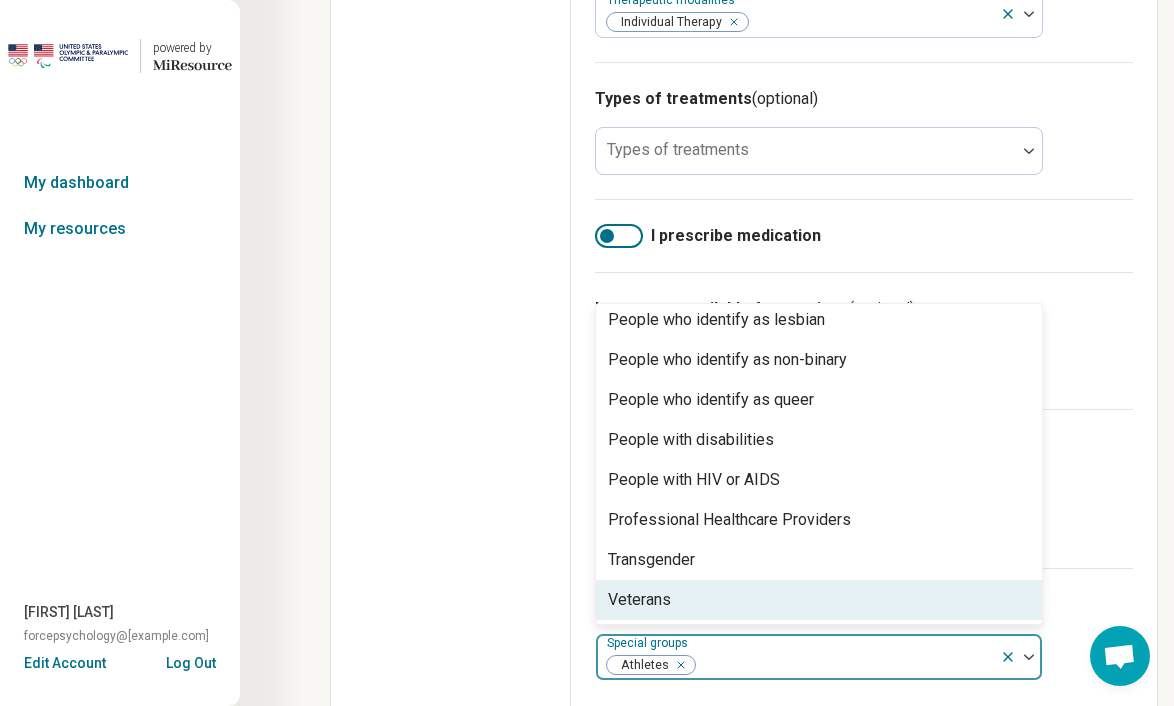 click on "Veterans" at bounding box center [819, 600] 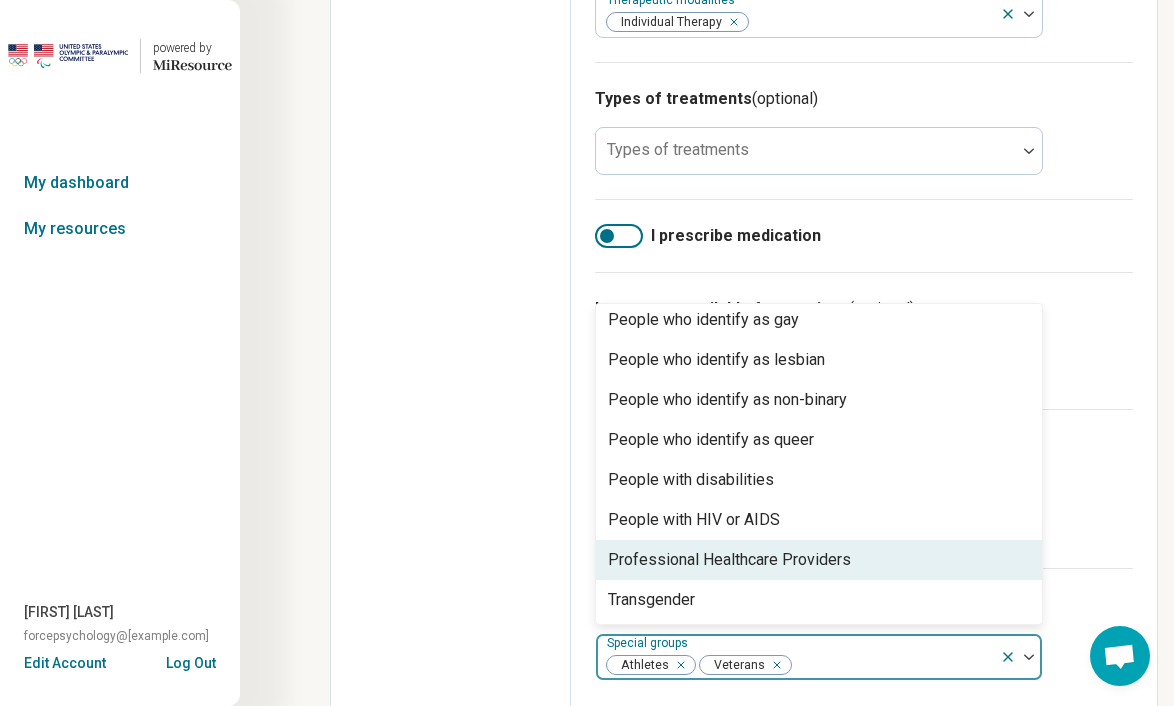 click on "Special groups  (optional) option Veterans, selected. Professional Healthcare Providers, 20 of 21. 21 results available. Use Up and Down to choose options, press Enter to select the currently focused option, press Escape to exit the menu, press Tab to select the option and exit the menu. Special groups Athletes Veterans Active duty military Adult children of alcoholics Body positivity Clients from the court/judicial system Immigrants Little people Neurodivergent people People in the foster care system People of color People seeking asylum People who are bisexual People who are blind or visually impaired People who are deaf or hearing impaired People who identify as gay People who identify as lesbian People who identify as non-binary People who identify as queer People with disabilities People with HIV or AIDS Professional Healthcare Providers Transgender" at bounding box center [864, 636] 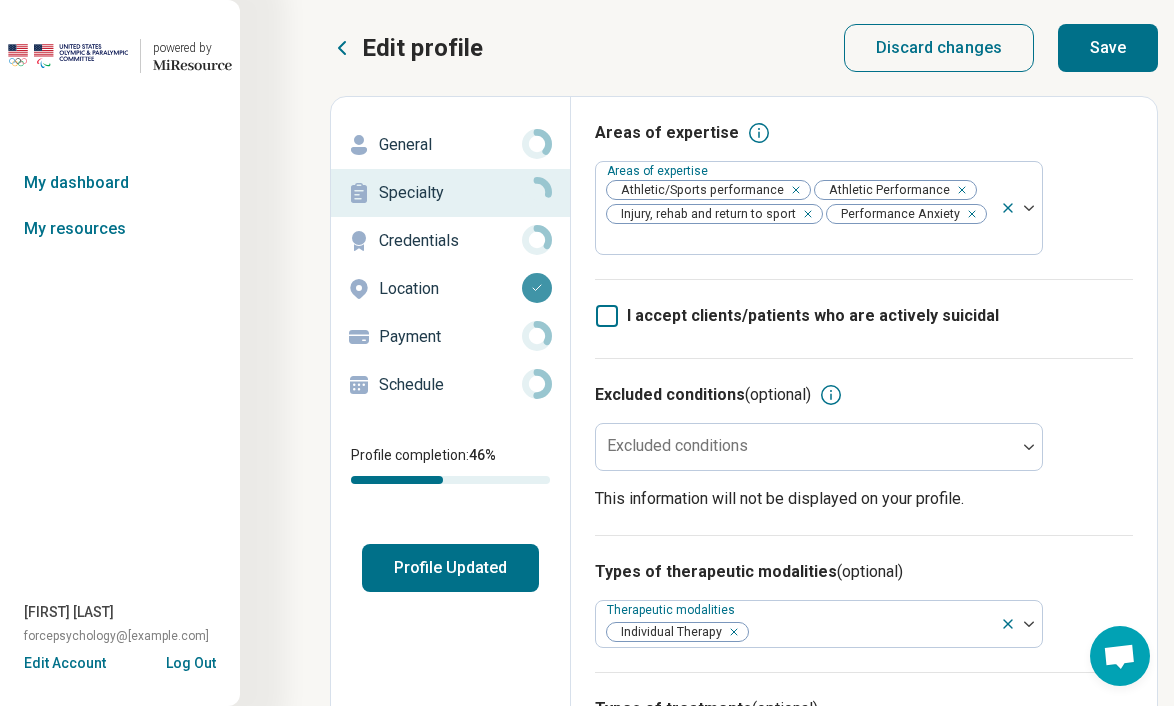 scroll, scrollTop: 0, scrollLeft: 0, axis: both 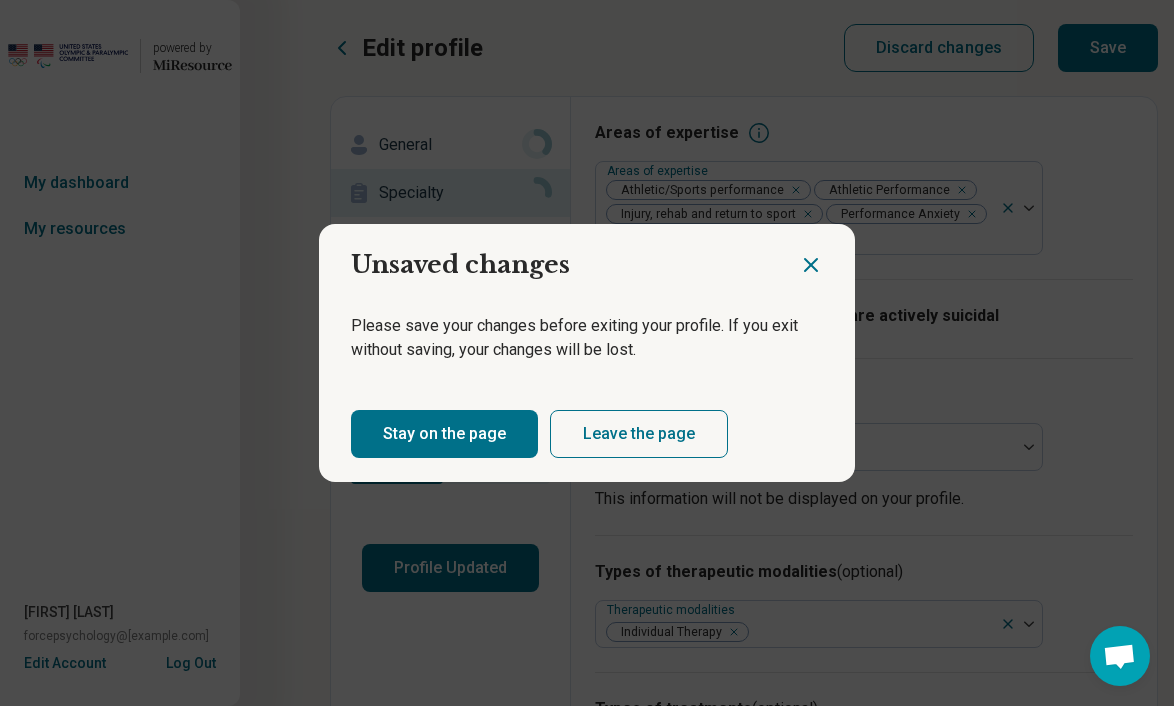 click 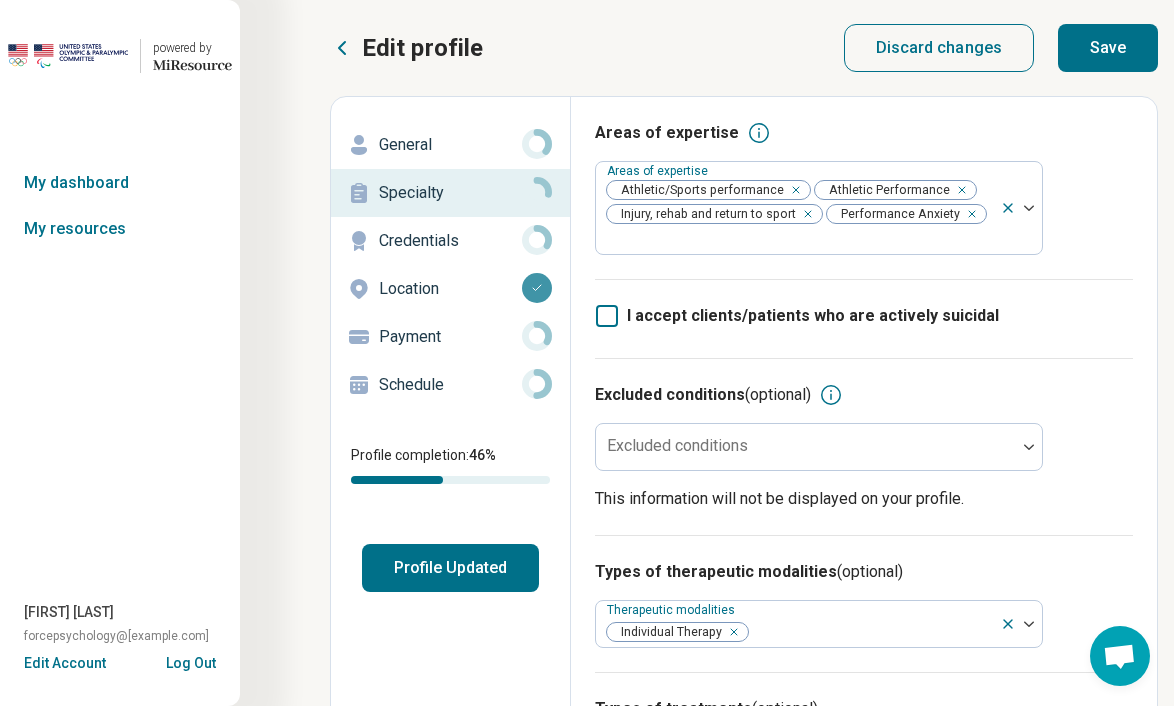 click on "Save" at bounding box center [1108, 48] 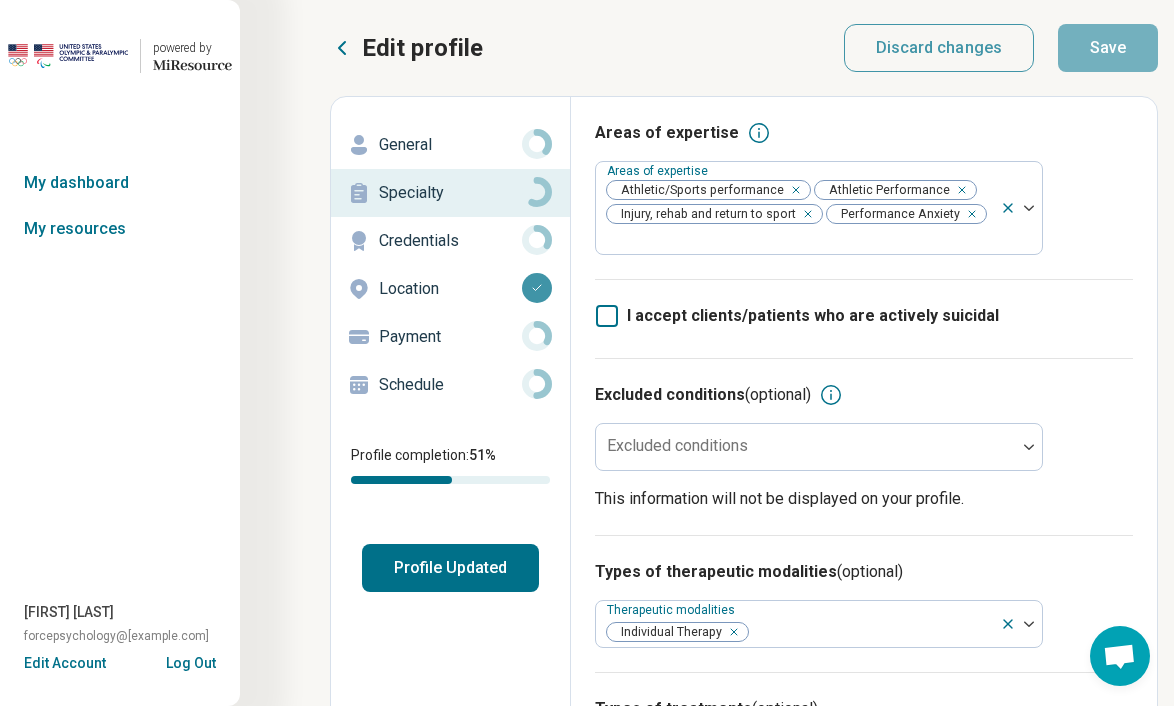 scroll, scrollTop: 0, scrollLeft: 0, axis: both 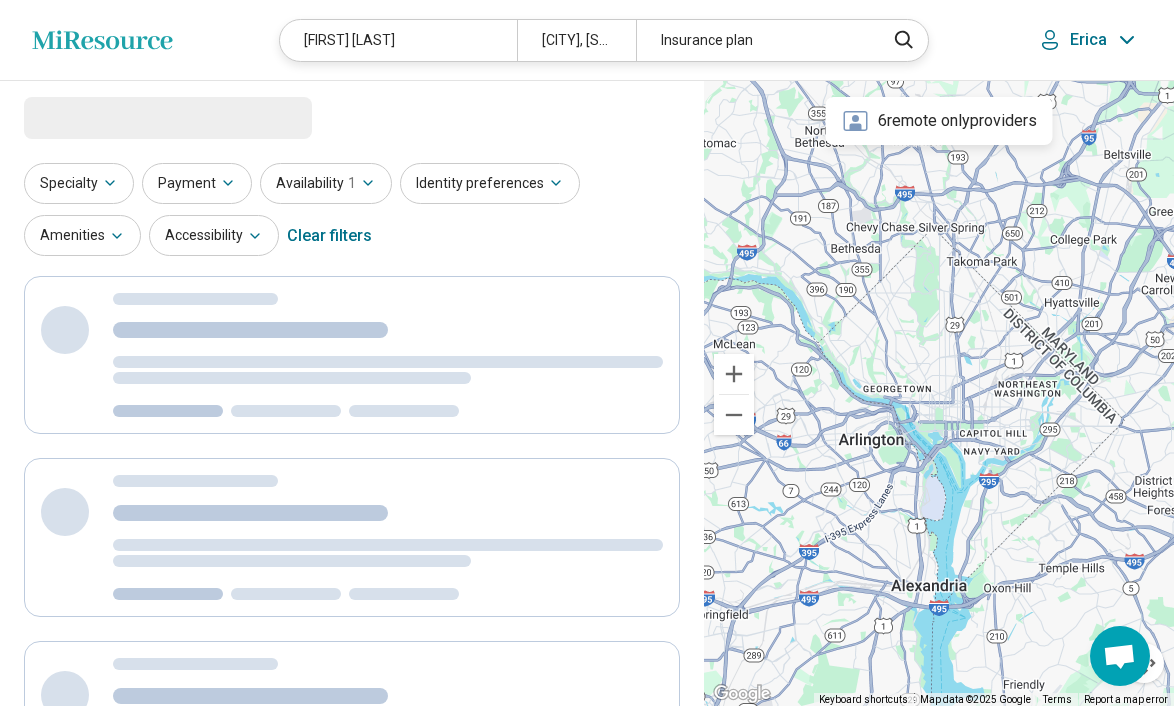 select on "***" 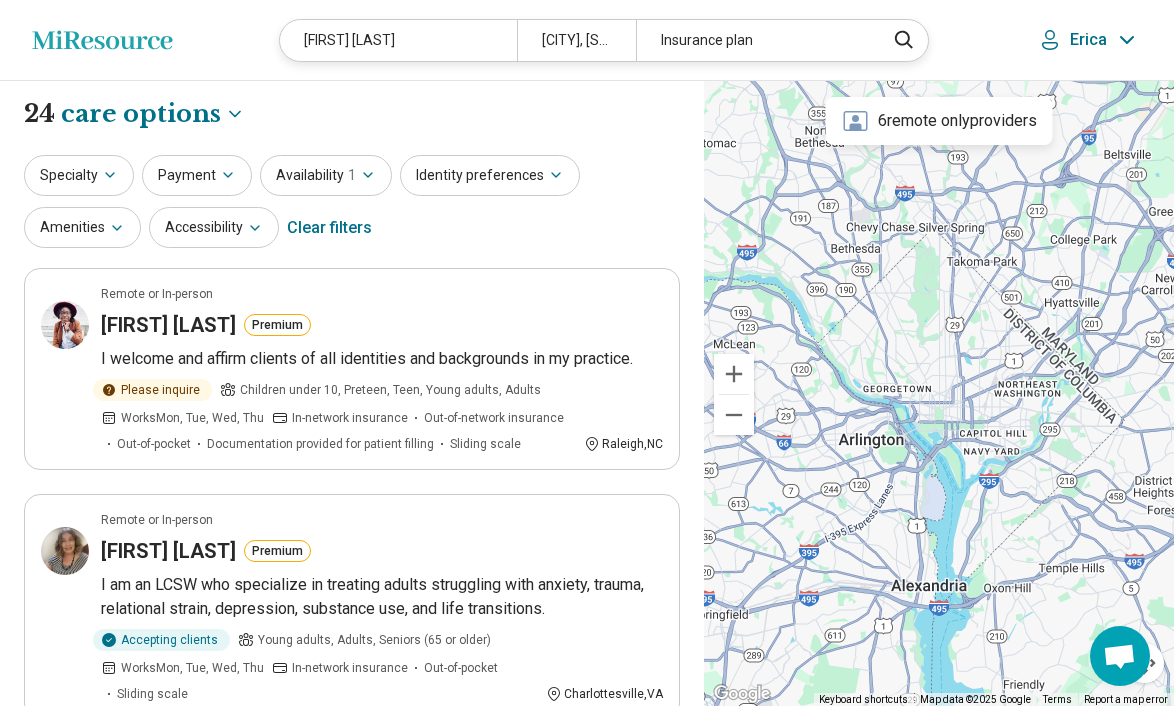 scroll, scrollTop: 0, scrollLeft: 0, axis: both 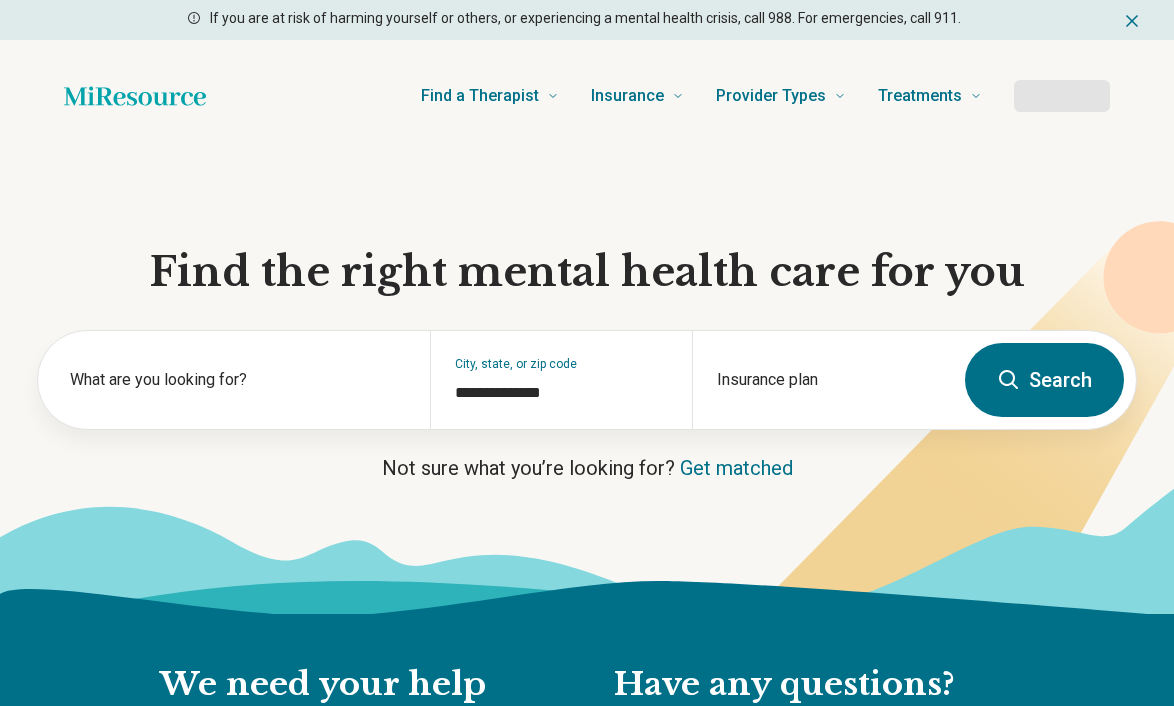 type 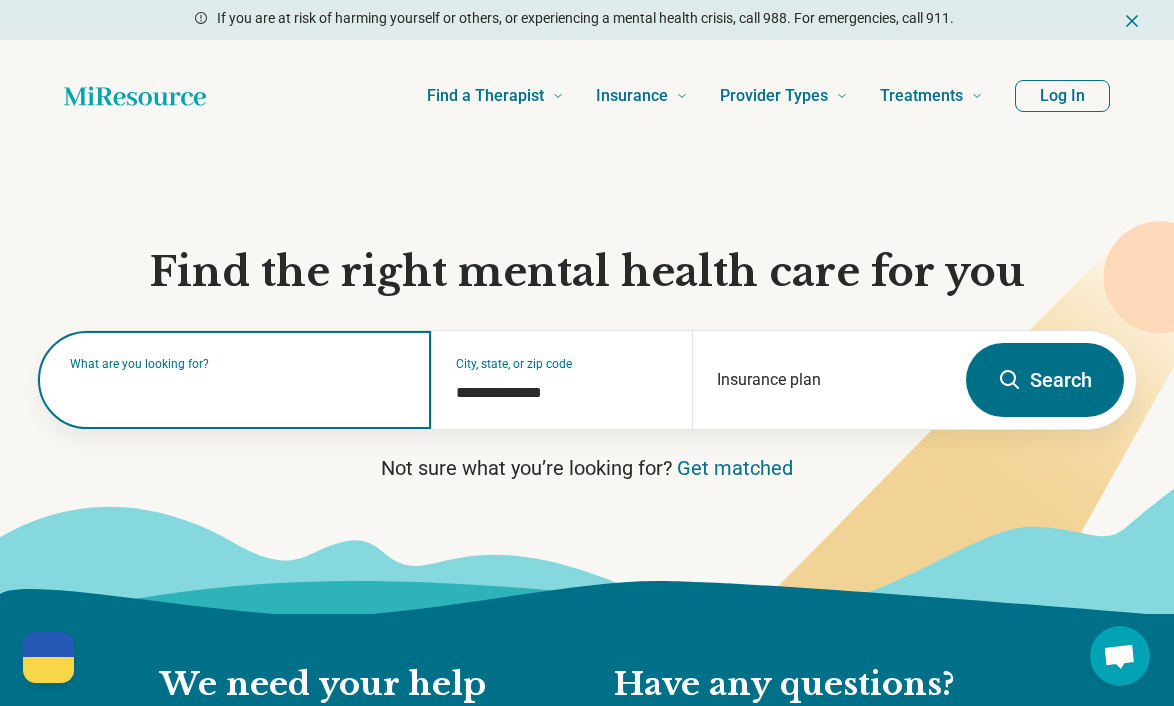 click at bounding box center [238, 390] 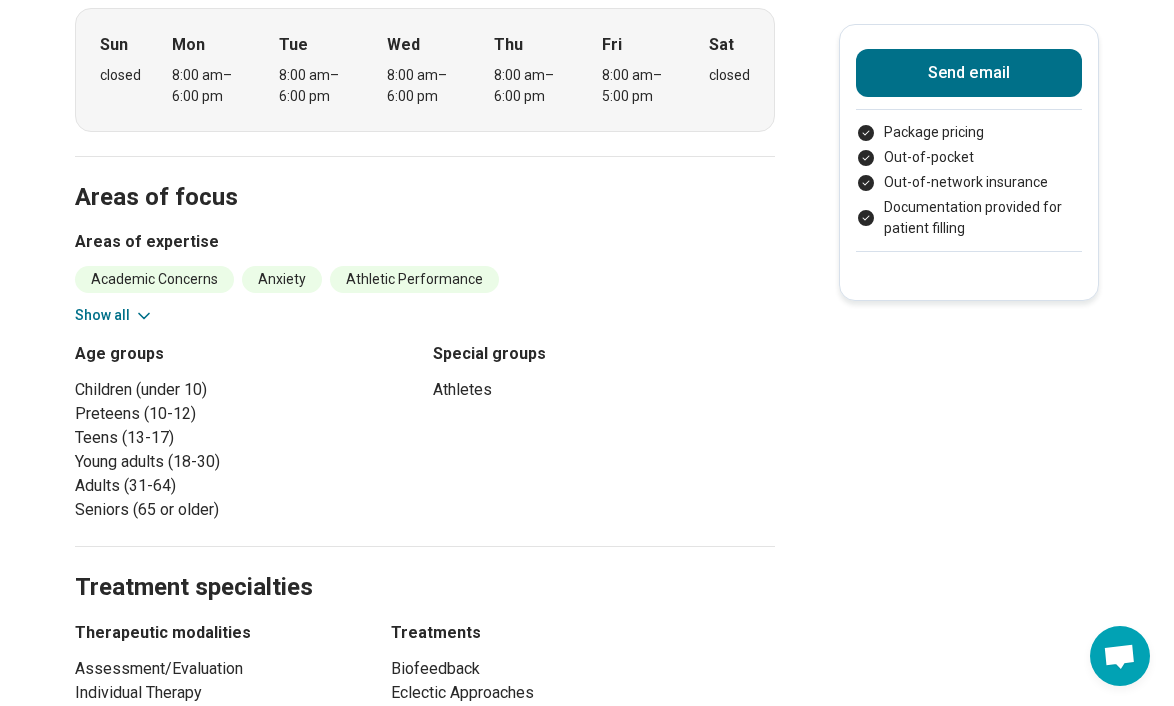 scroll, scrollTop: 682, scrollLeft: 0, axis: vertical 